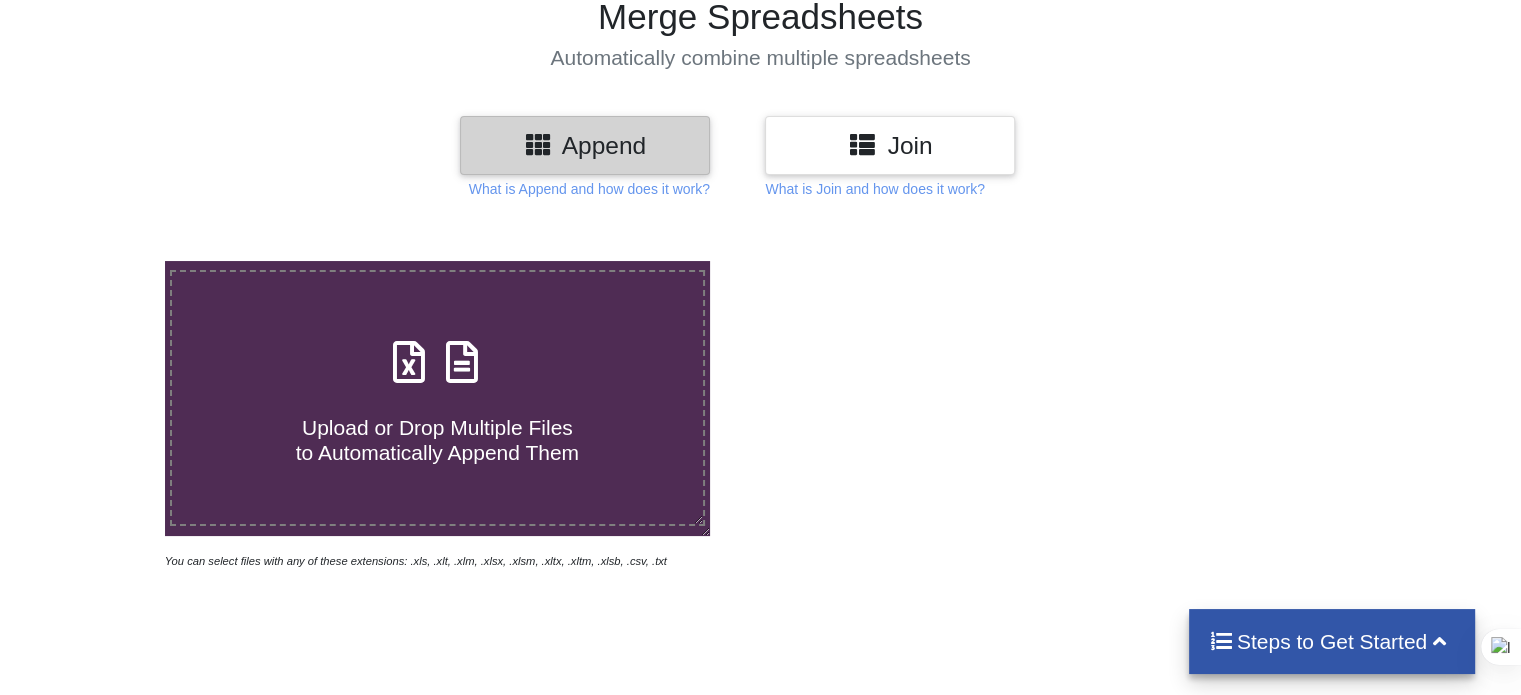 scroll, scrollTop: 32, scrollLeft: 0, axis: vertical 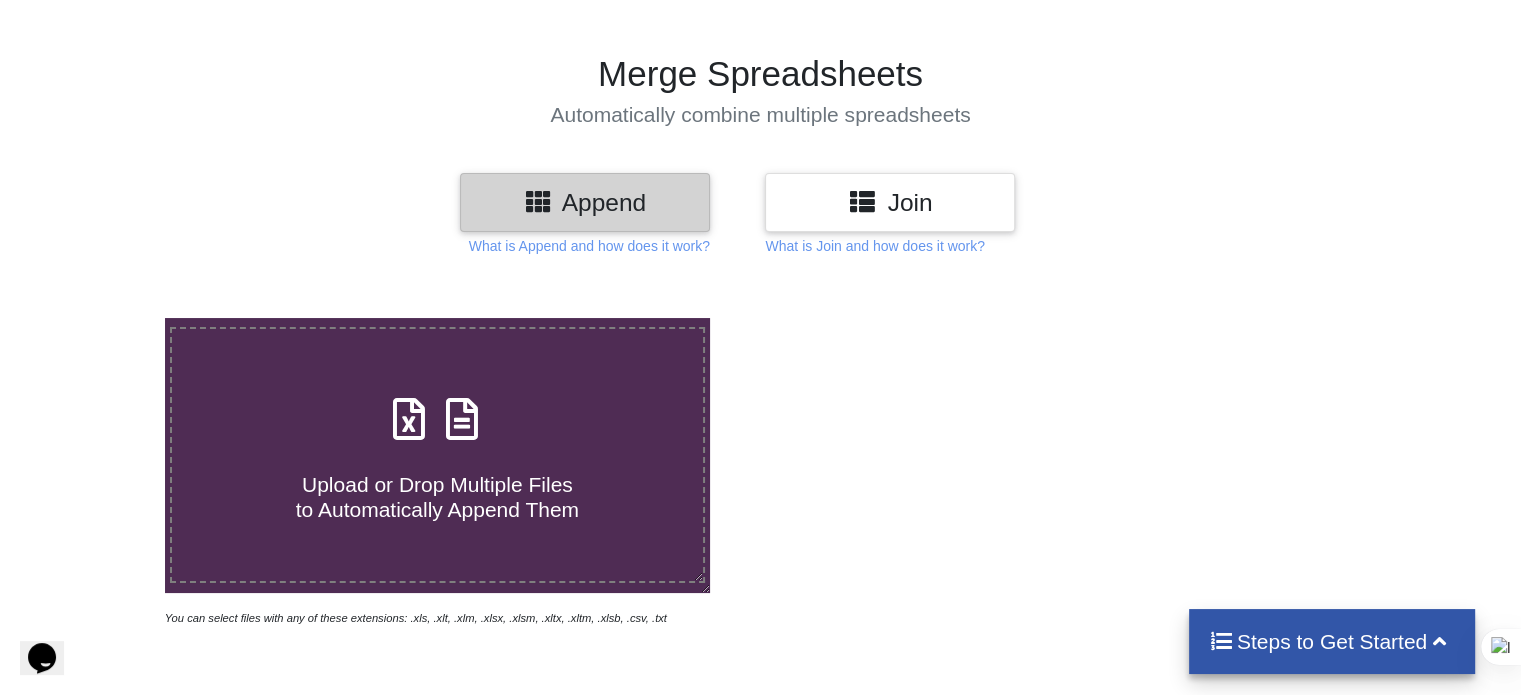 click at bounding box center (462, 409) 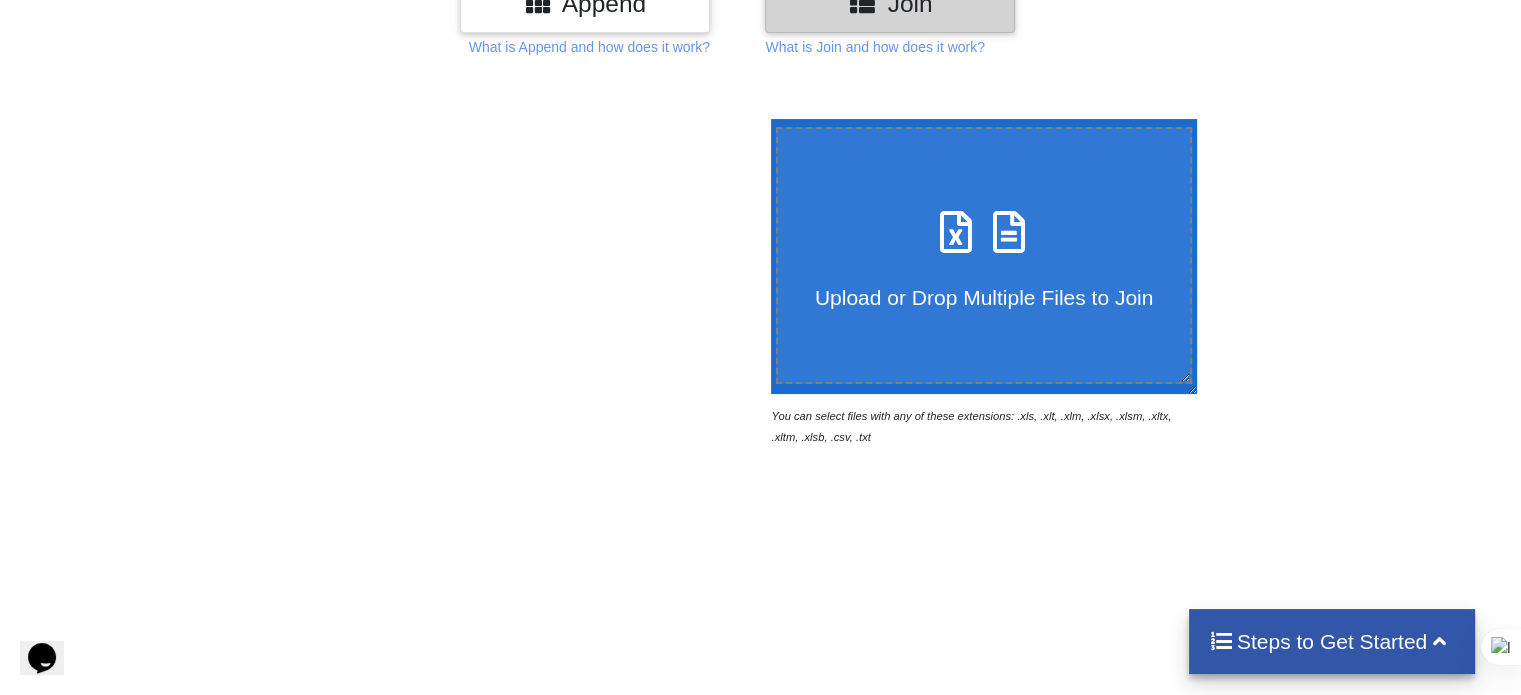scroll, scrollTop: 300, scrollLeft: 0, axis: vertical 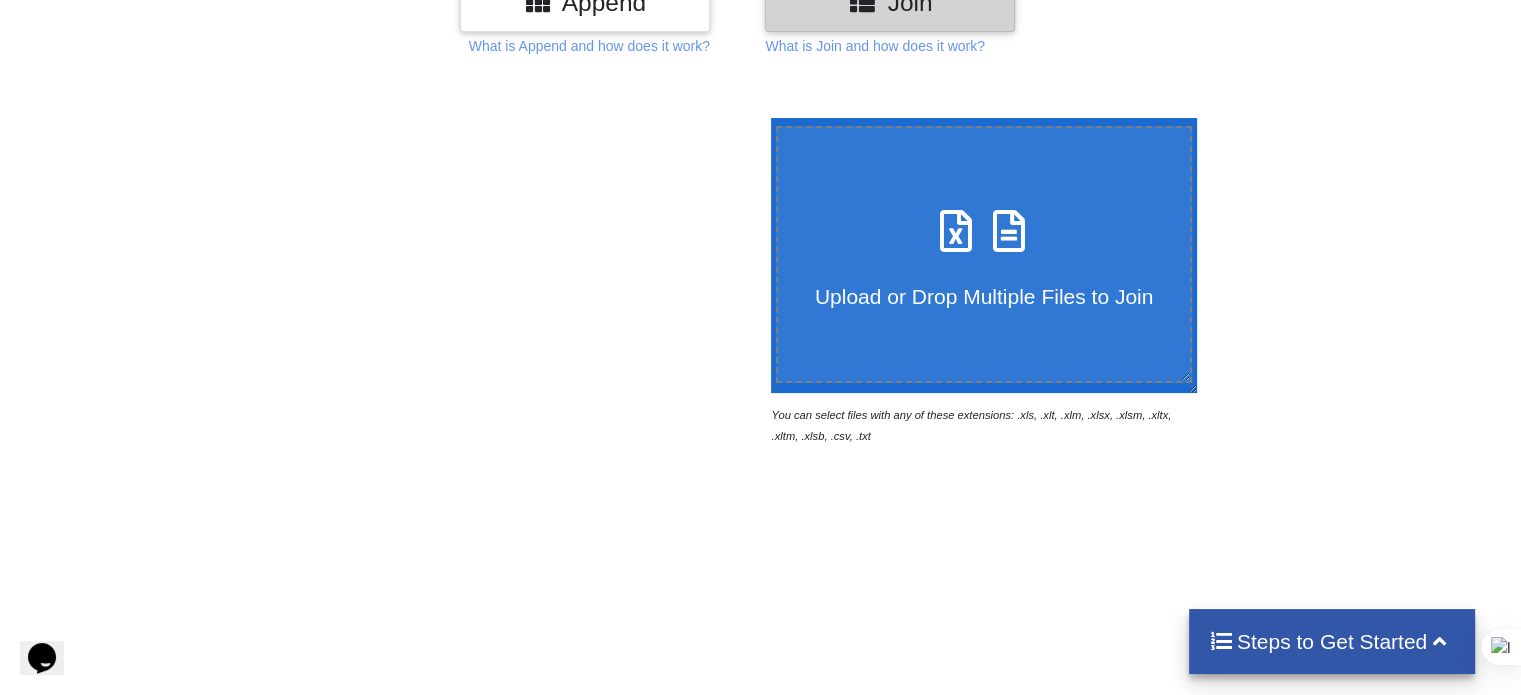 click on "Upload or Drop Multiple Files to Join" at bounding box center (984, 254) 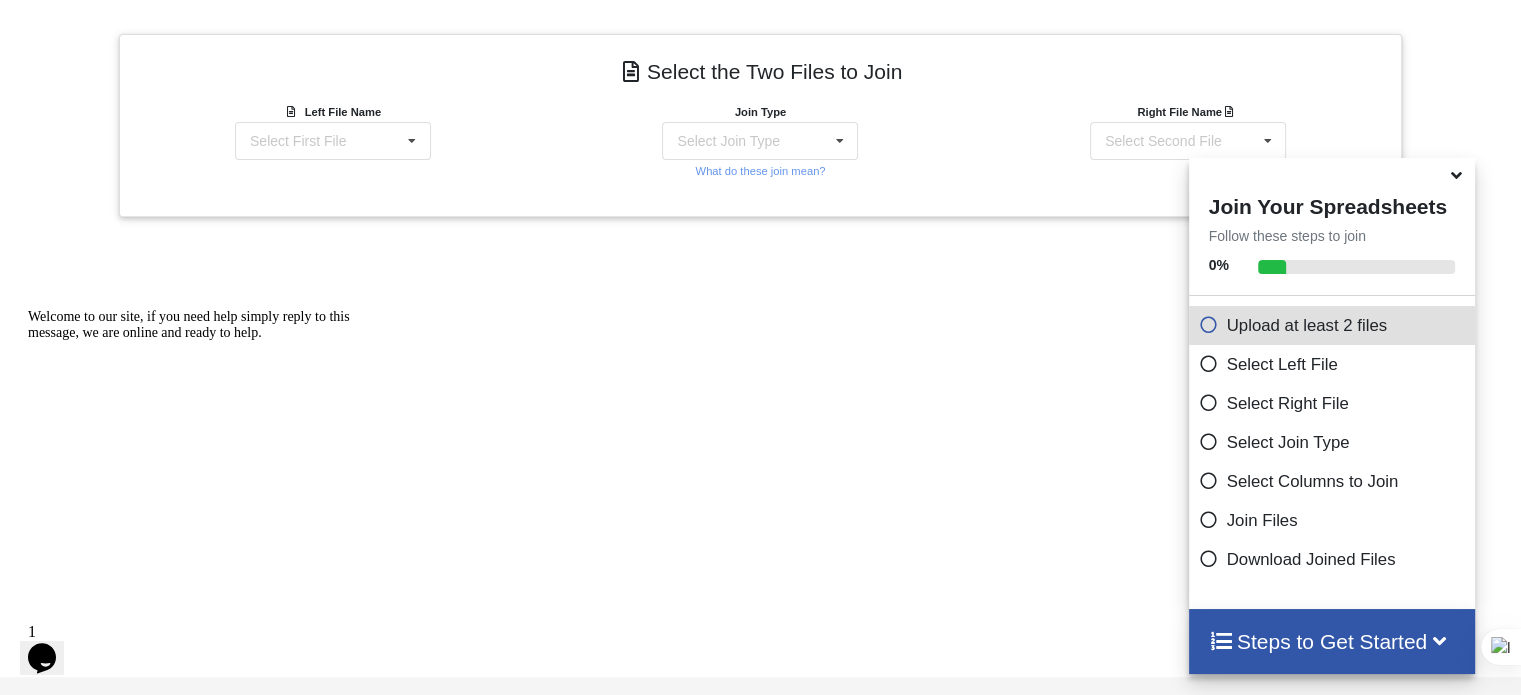 scroll, scrollTop: 869, scrollLeft: 0, axis: vertical 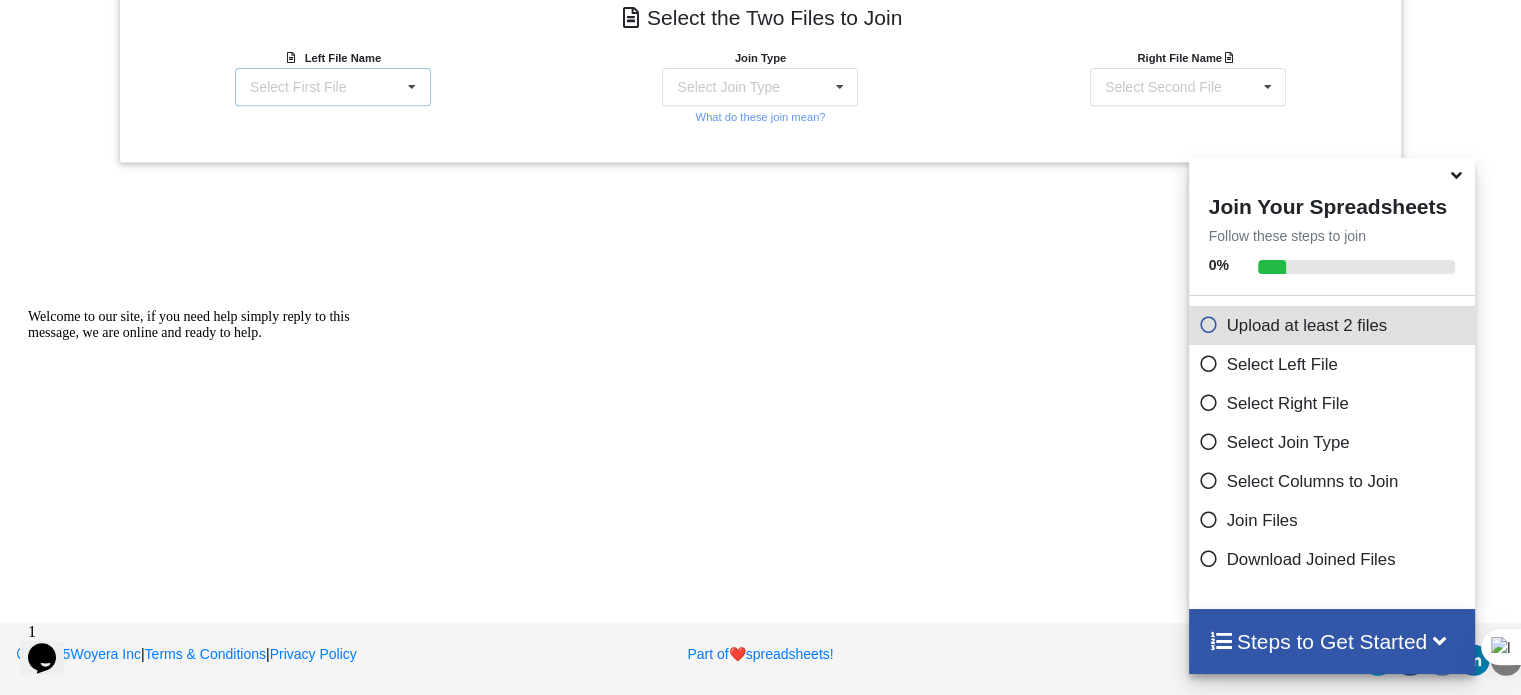 click at bounding box center (412, 87) 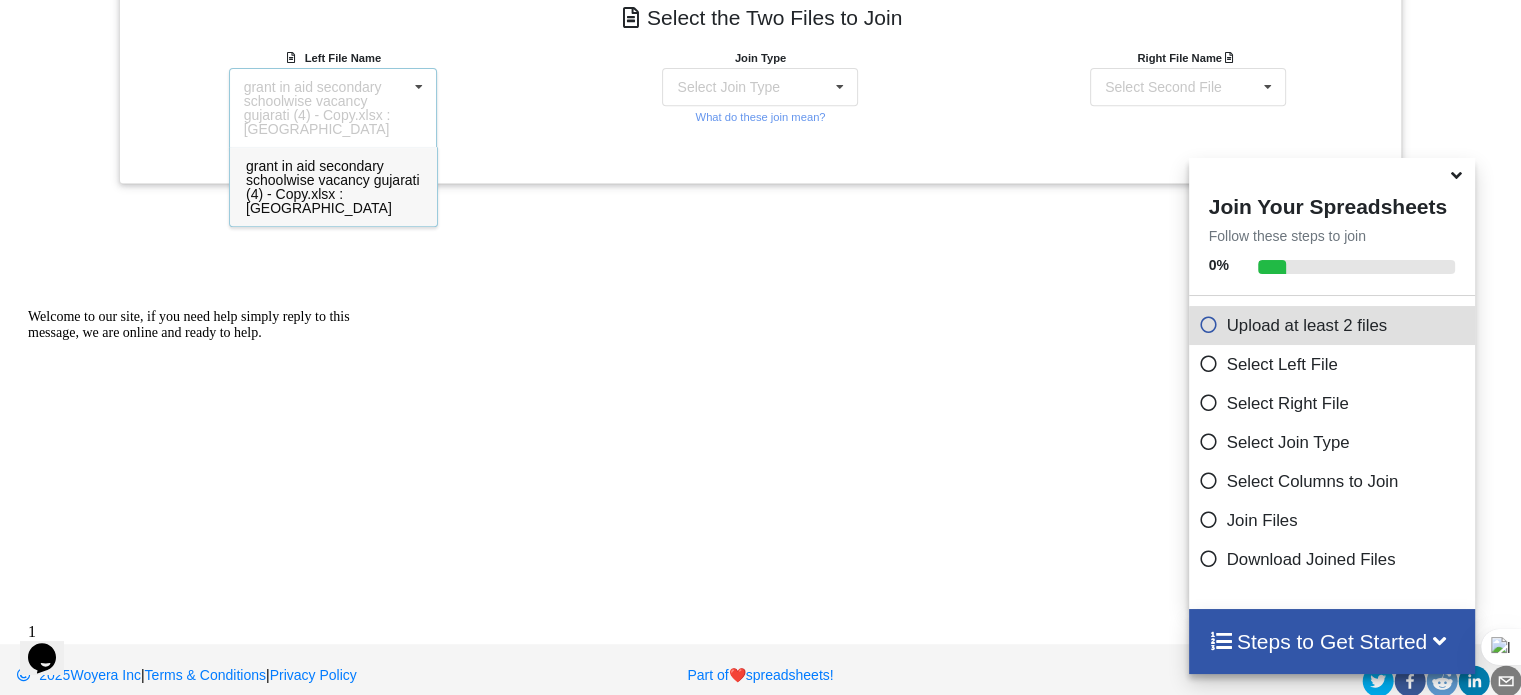 click at bounding box center [419, 87] 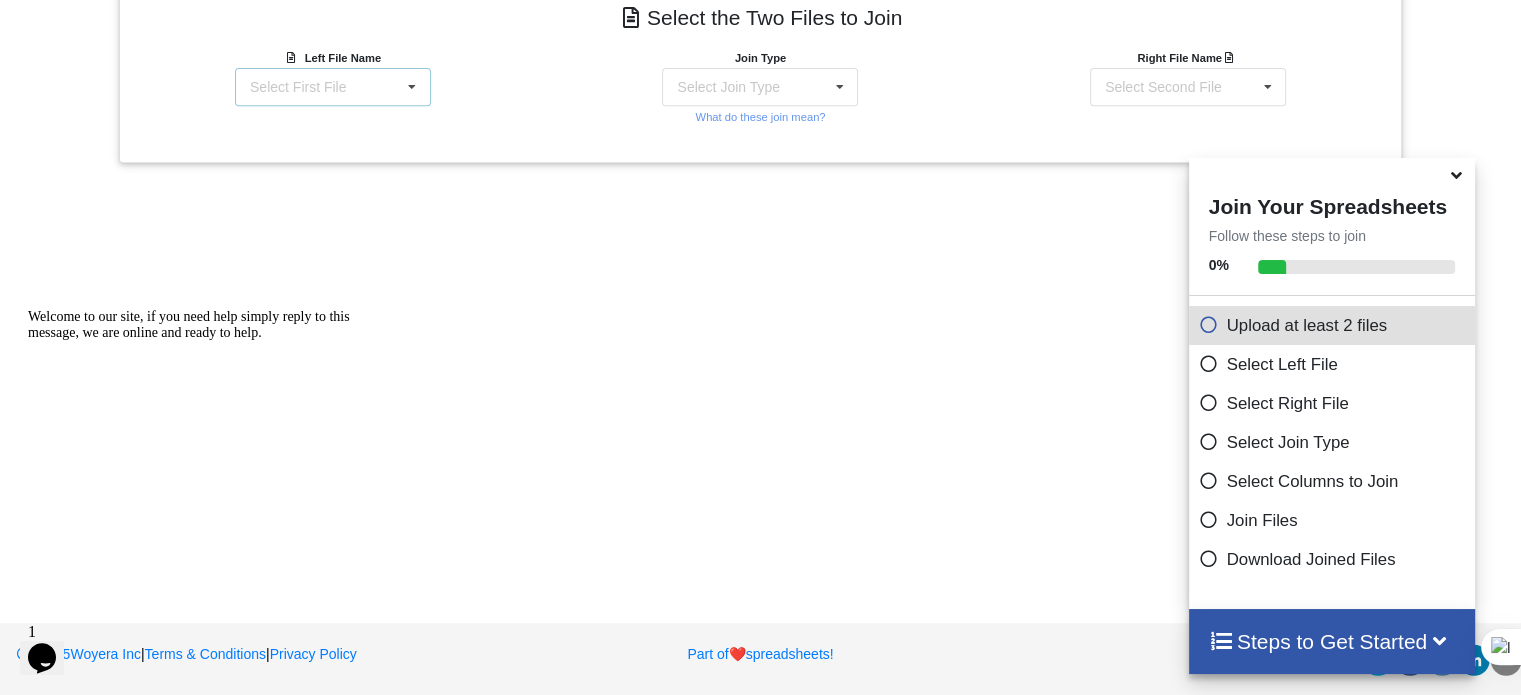 click on "Select First File grant in aid secondary schoolwise vacancy gujarati (4) - Copy.xlsx : [GEOGRAPHIC_DATA]" at bounding box center [333, 87] 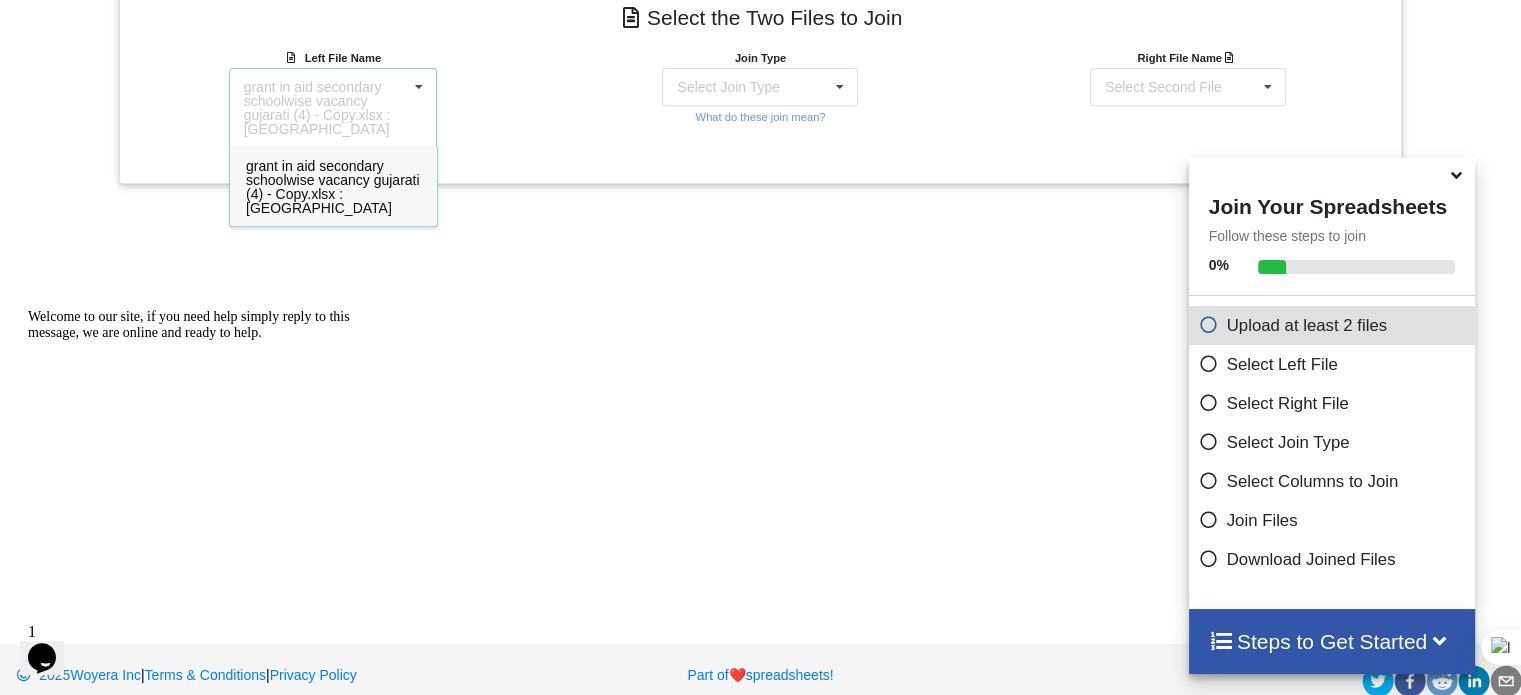 click on "grant in aid secondary schoolwise vacancy gujarati (4) - Copy.xlsx : [GEOGRAPHIC_DATA]" at bounding box center [333, 187] 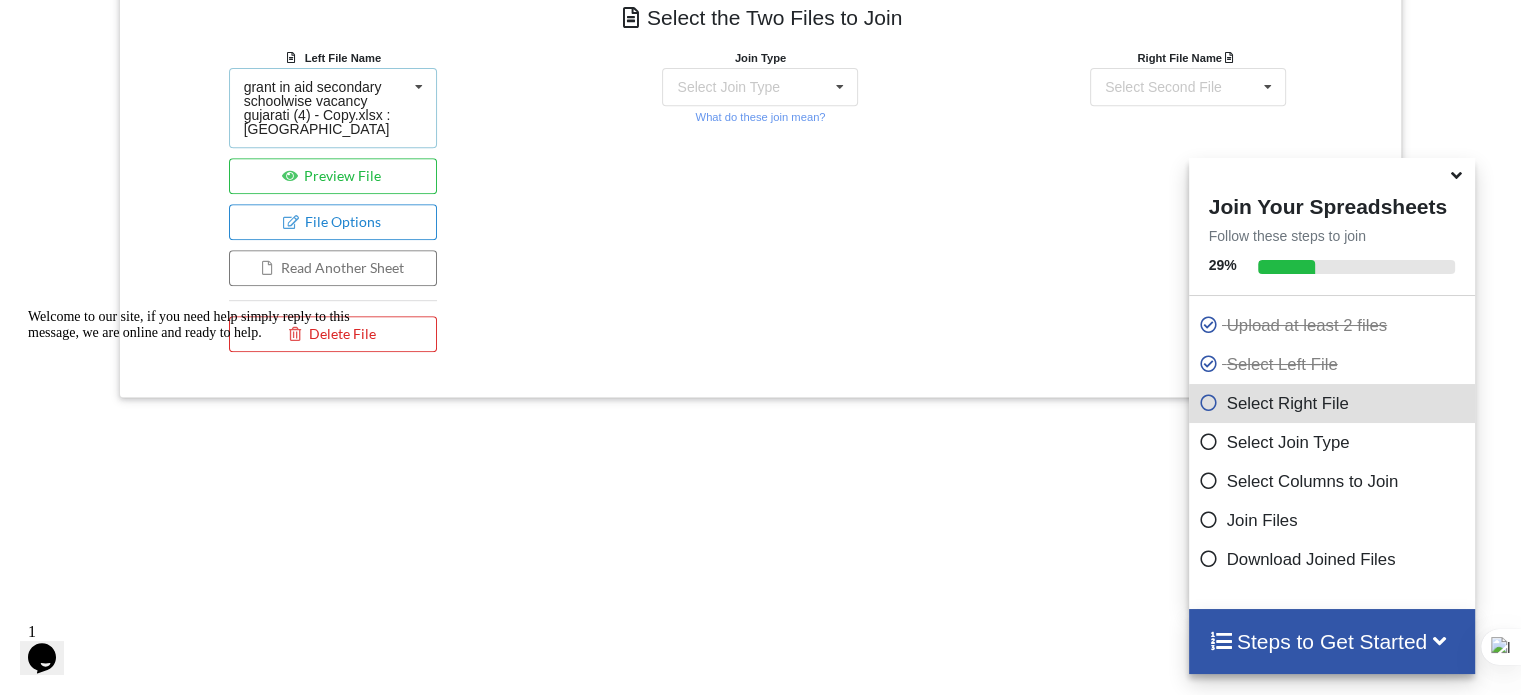 click at bounding box center (419, 87) 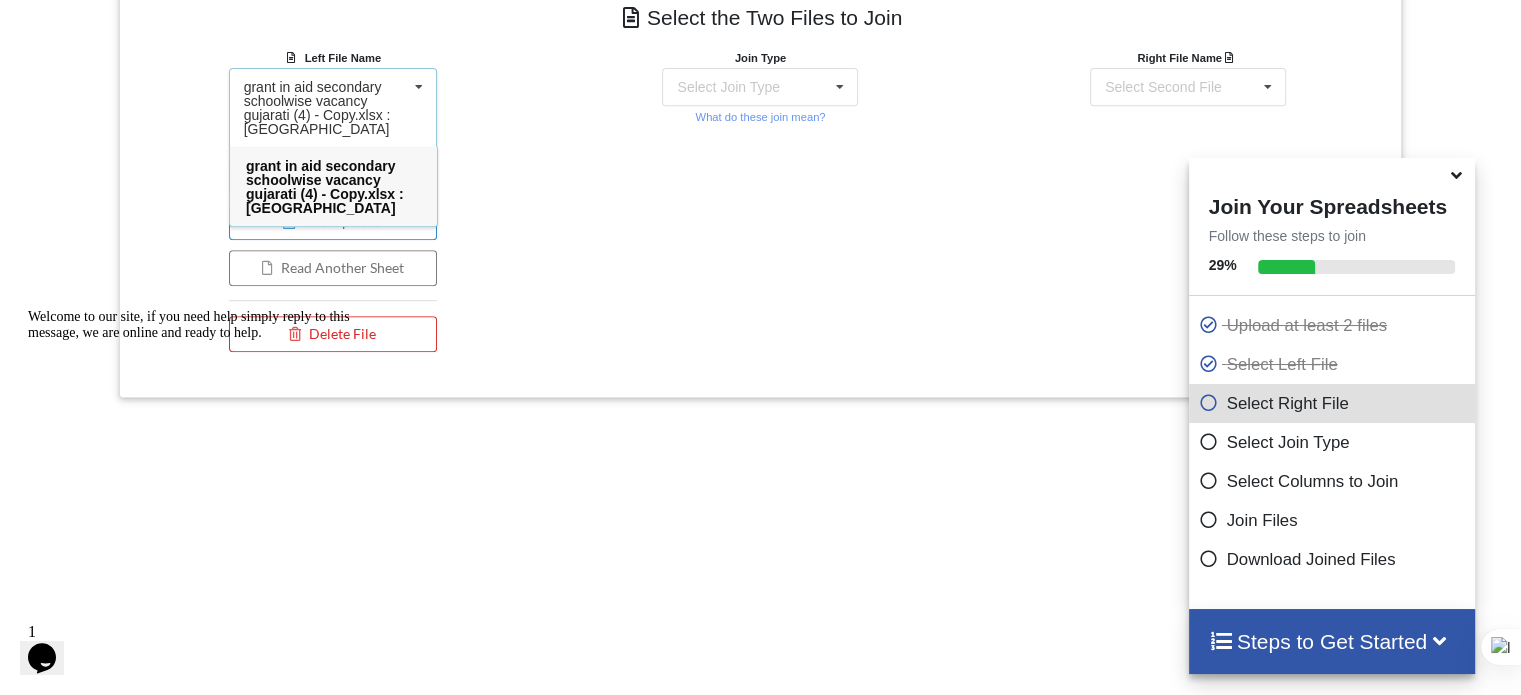 click at bounding box center [419, 87] 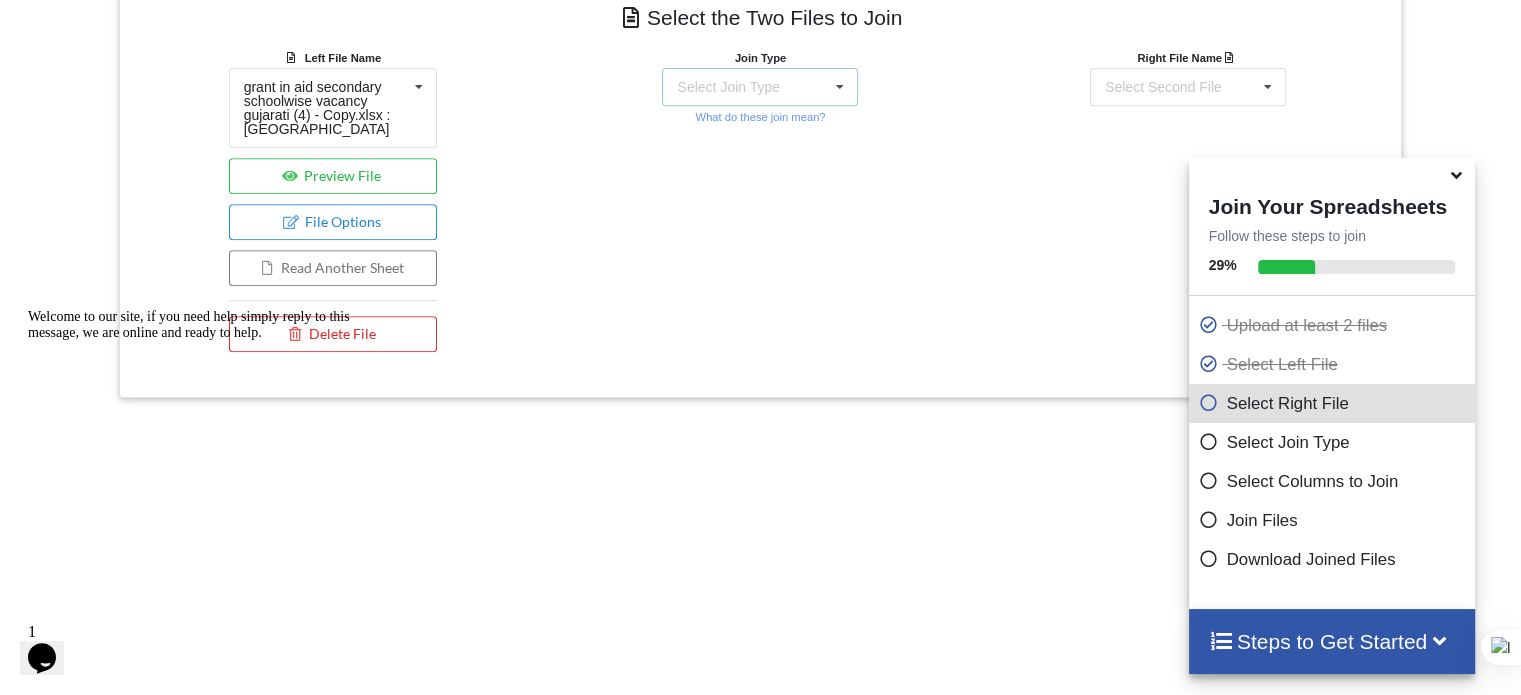 click at bounding box center [840, 87] 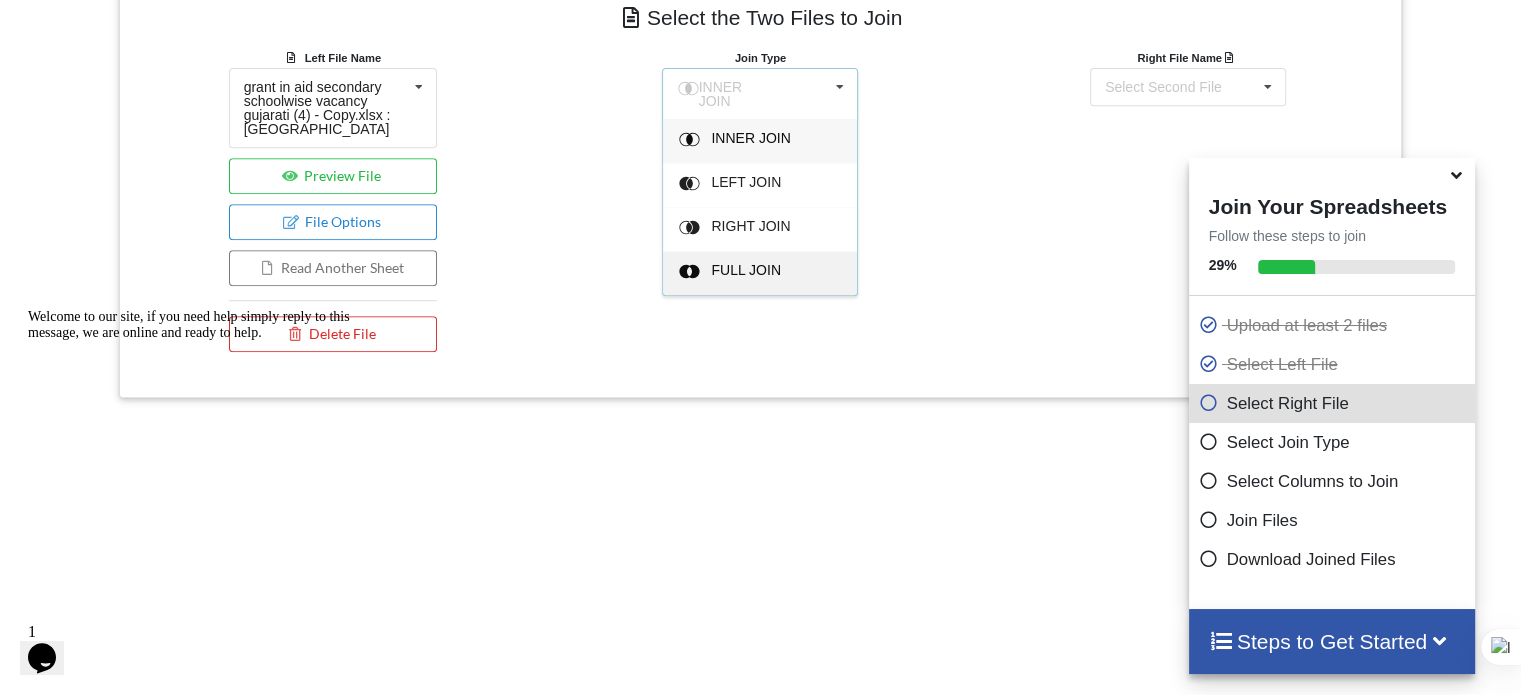 click on "FULL JOIN" at bounding box center (773, 141) 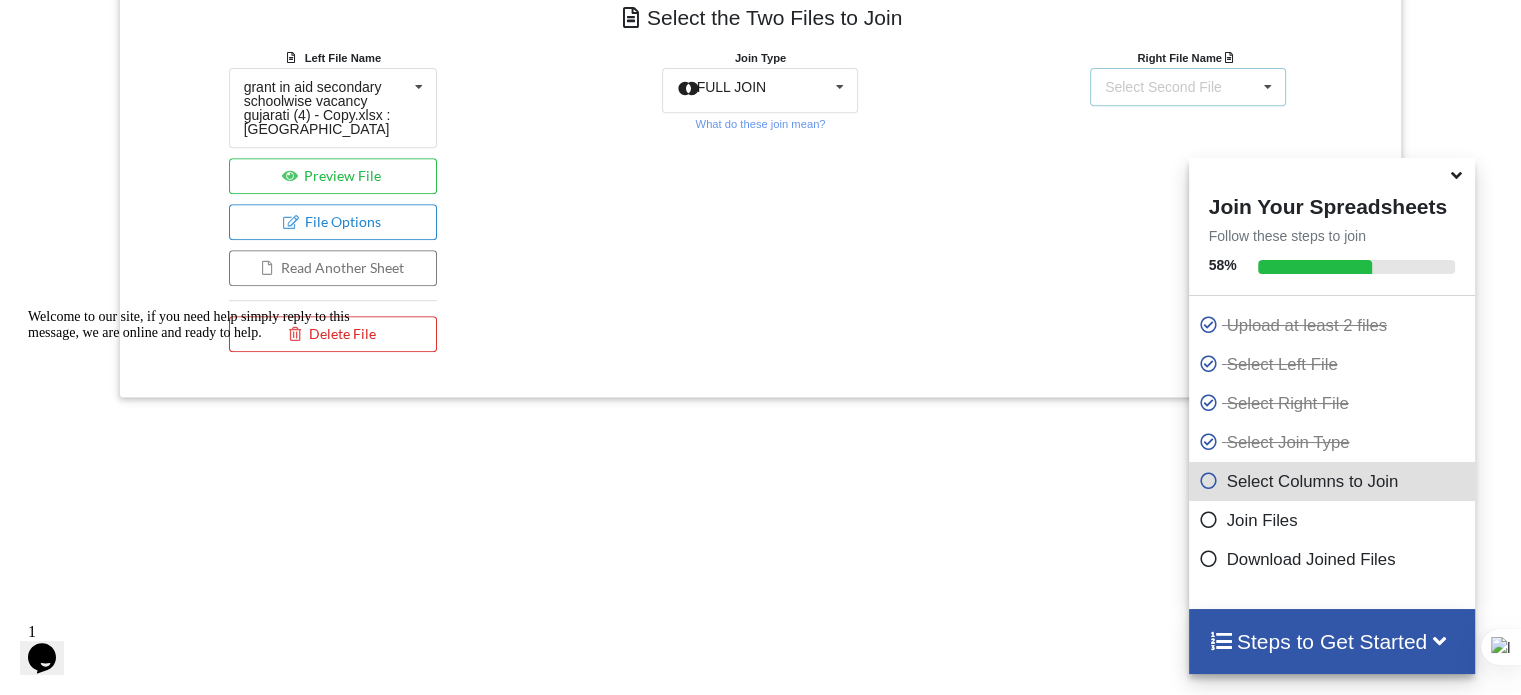 click on "Select Second File" at bounding box center [1163, 87] 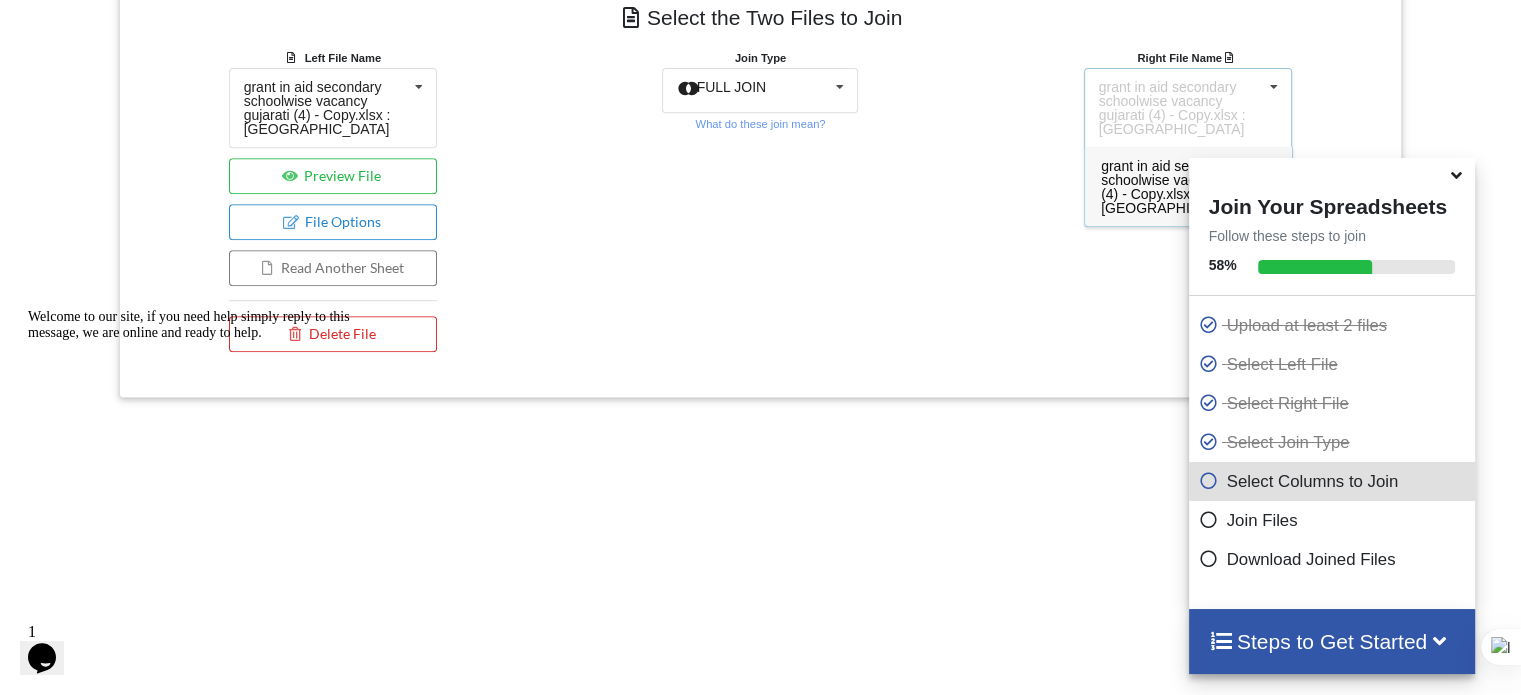 click on "grant in aid secondary schoolwise vacancy gujarati (4) - Copy.xlsx : [GEOGRAPHIC_DATA]" at bounding box center [1188, 187] 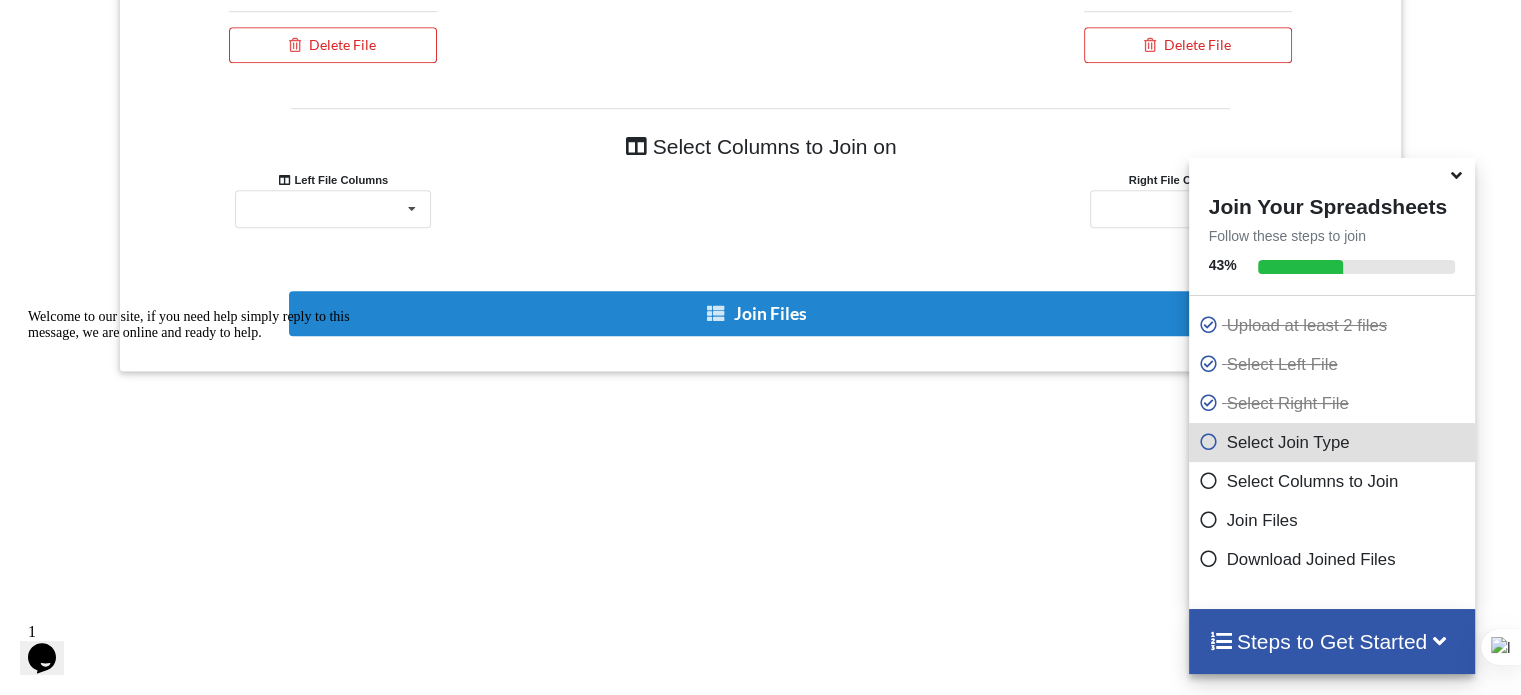 scroll, scrollTop: 1169, scrollLeft: 0, axis: vertical 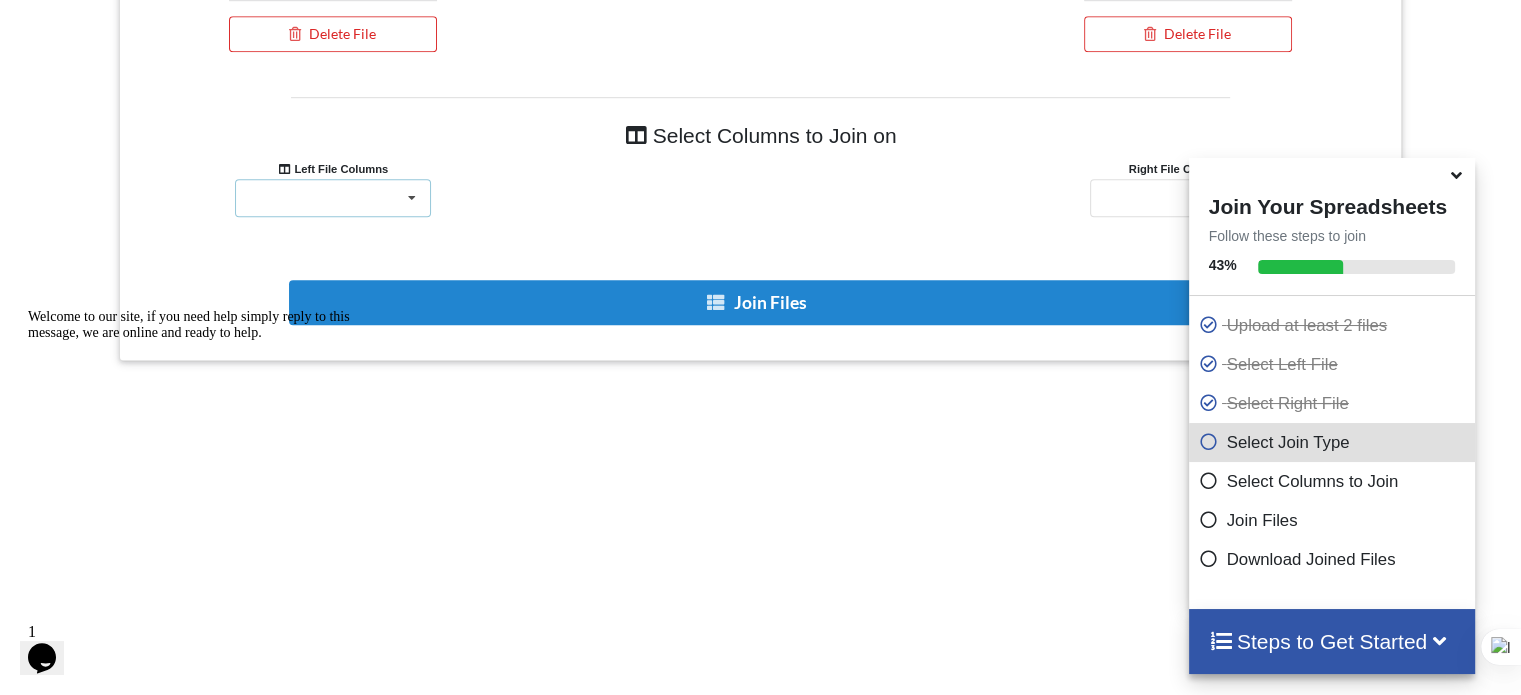 click at bounding box center (412, 198) 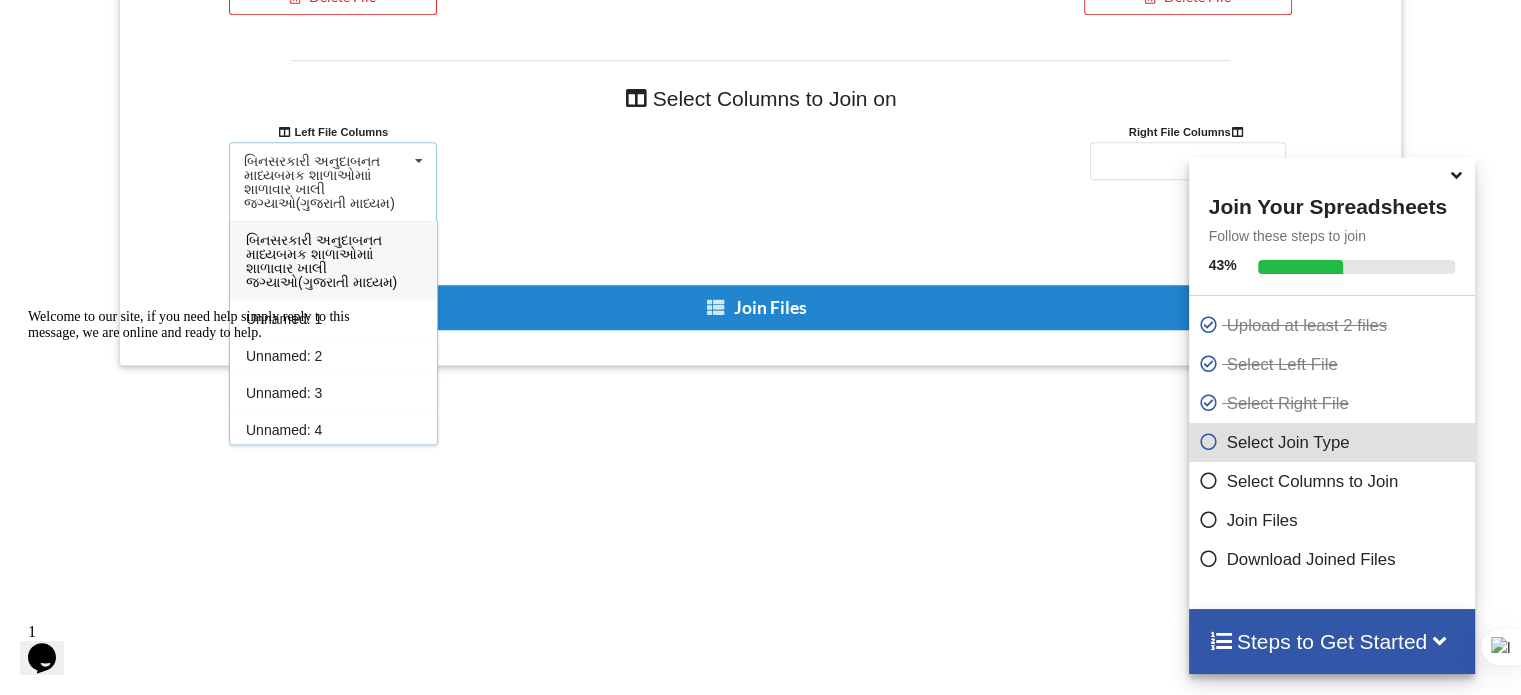 scroll, scrollTop: 1269, scrollLeft: 0, axis: vertical 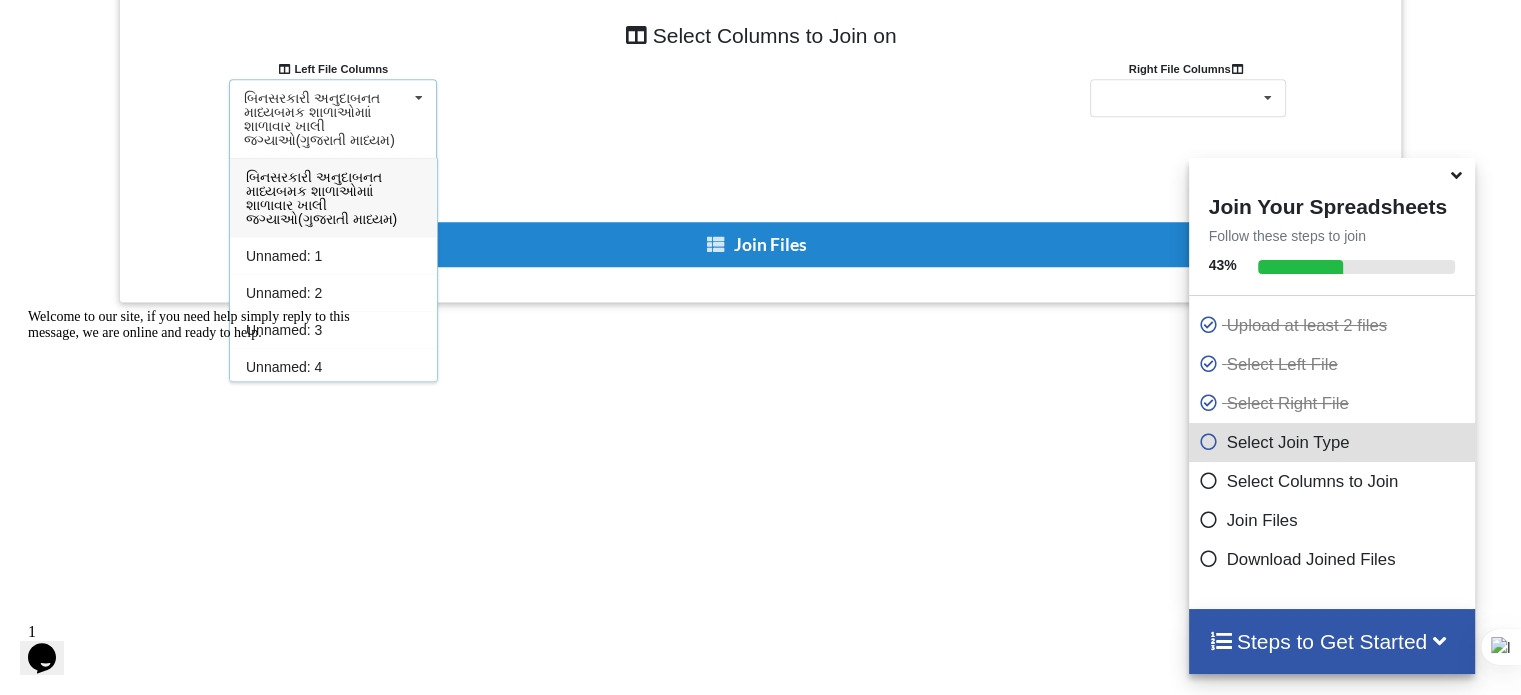 click on "બિનસરકારી અનુદાબનત માધ્યબમક શાળાઓમાાં શાળાવાર ખાલી જગ્યાઓ(ગુજરાતી માધ્યમ) બિનસરકારી અનુદાબનત માધ્યબમક શાળાઓમાાં શાળાવાર ખાલી જગ્યાઓ(ગુજરાતી માધ્યમ) Unnamed: 1 Unnamed: 2 Unnamed: 3 Unnamed: 4 Unnamed: 5 Unnamed: 6 Unnamed: 7 Date - [DATE] Unnamed: 9 Unnamed: 10 Unnamed: 11 Unnamed: 12 Unnamed: 13" at bounding box center (333, 119) 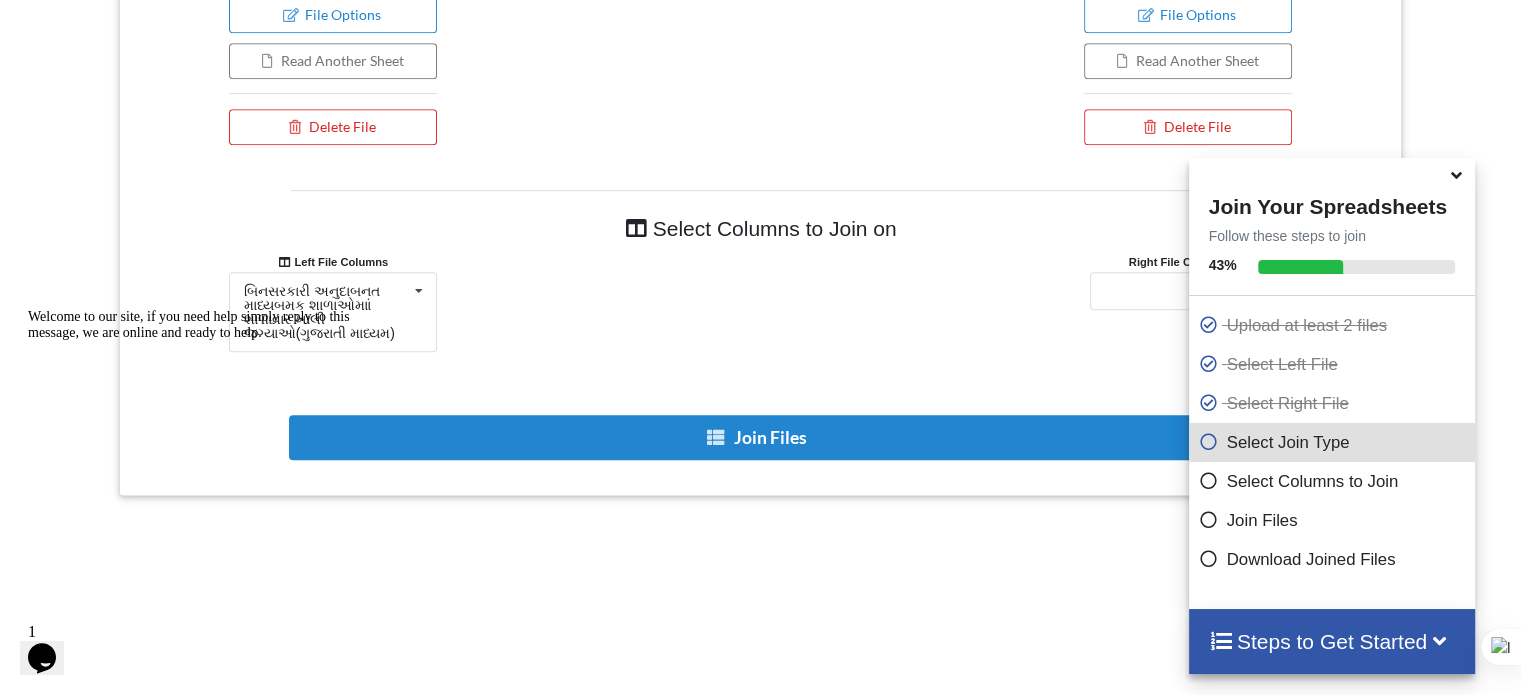 scroll, scrollTop: 1069, scrollLeft: 0, axis: vertical 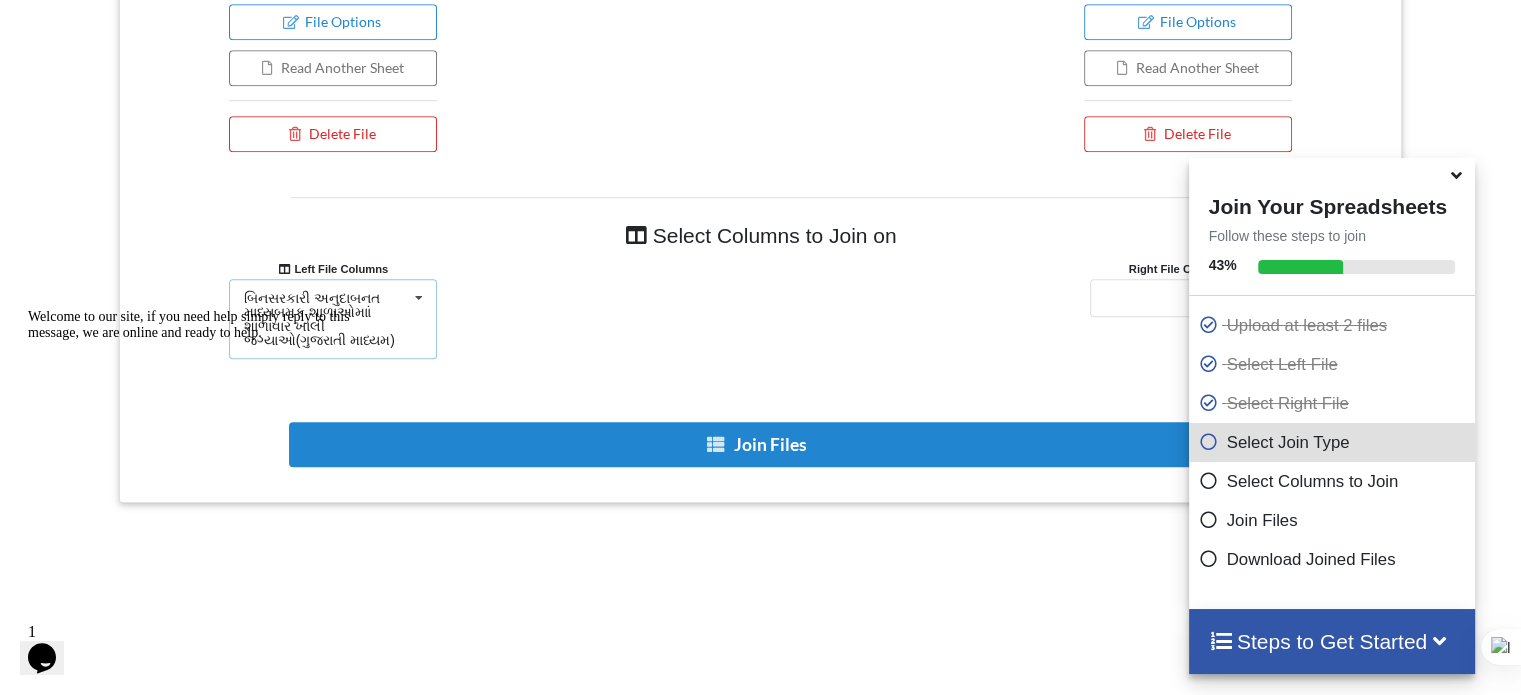 click at bounding box center [419, 298] 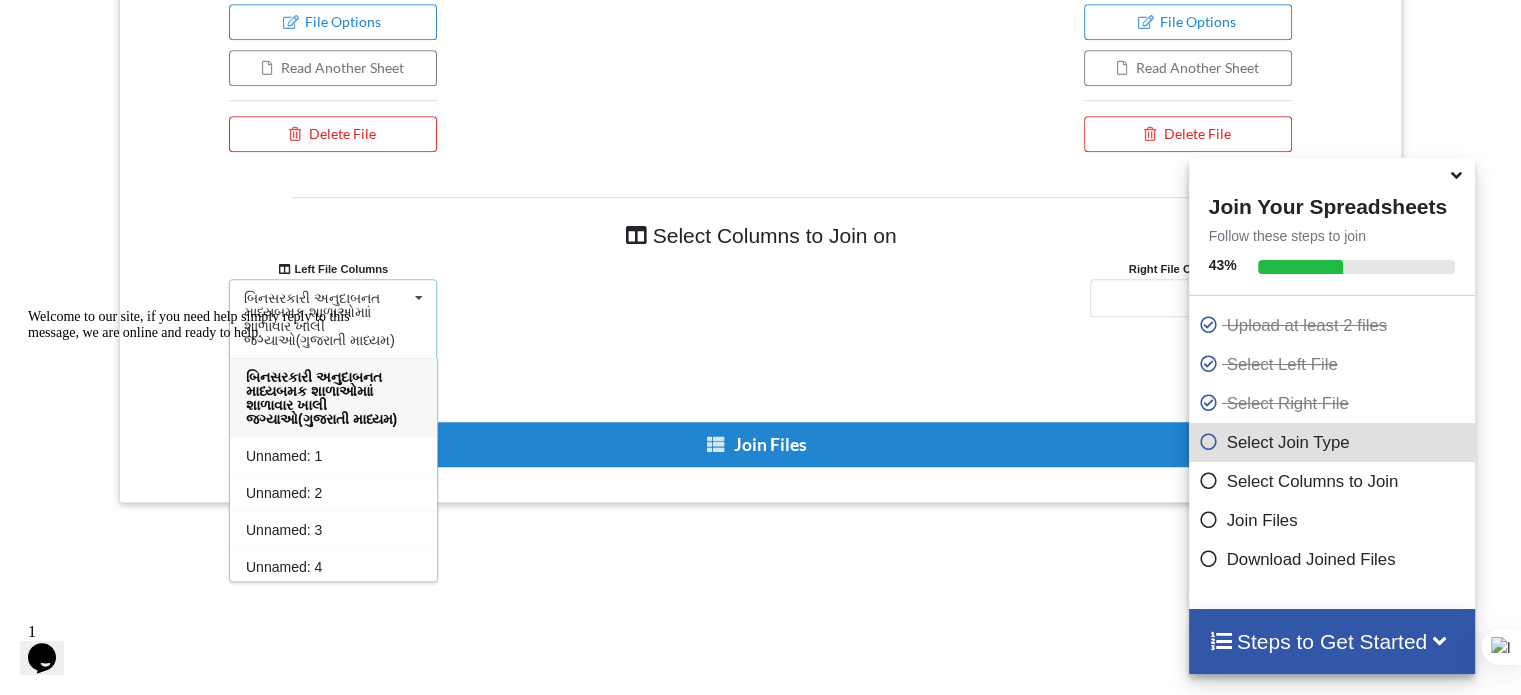 click on "બિનસરકારી અનુદાબનત માધ્યબમક શાળાઓમાાં શાળાવાર ખાલી જગ્યાઓ(ગુજરાતી માધ્યમ)" at bounding box center (333, 397) 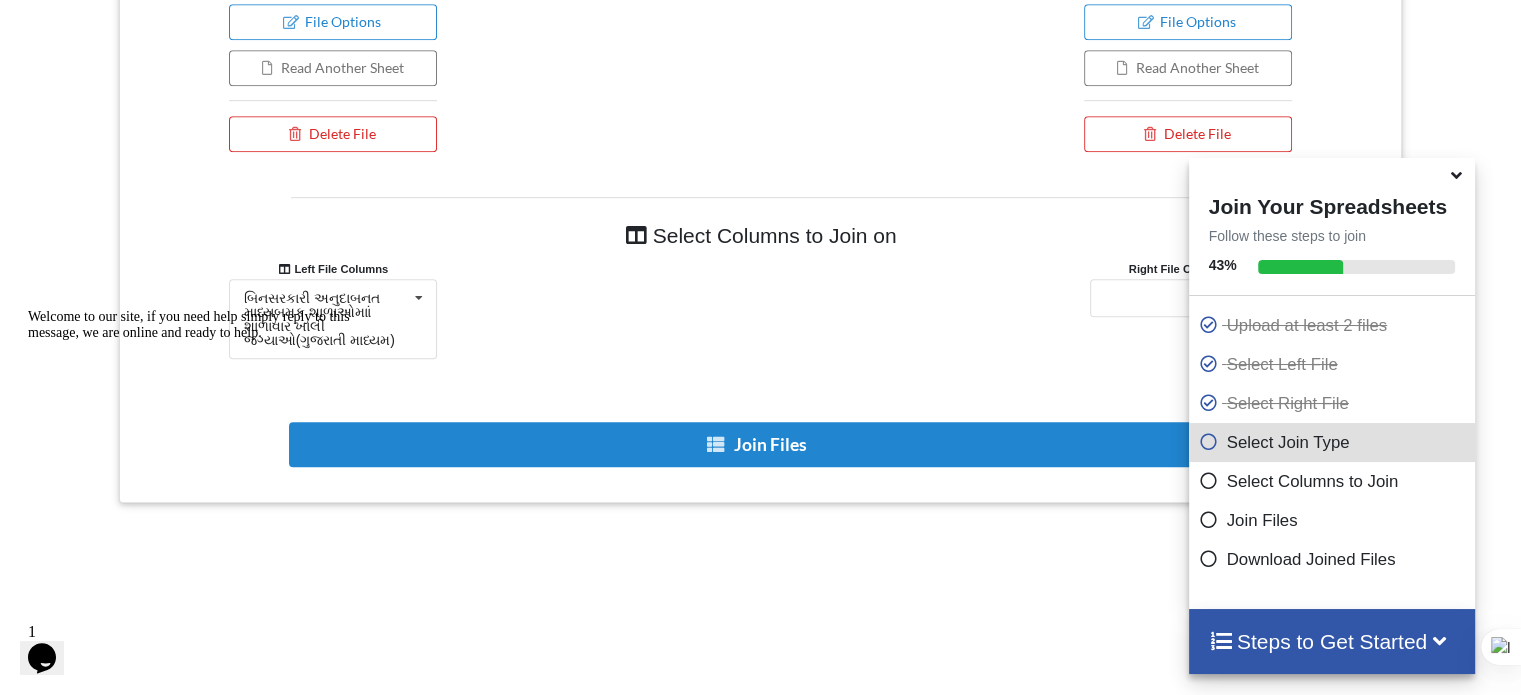 click on "બિનસરકારી અનુદાબનત માધ્યબમક શાળાઓમાાં શાળાવાર ખાલી જગ્યાઓ(ગુજરાતી માધ્યમ) Unnamed: 1 Unnamed: 2 Unnamed: 3 Unnamed: 4 Unnamed: 5 Unnamed: 6 Unnamed: 7 Date - [DATE] Unnamed: 9 Unnamed: 10 Unnamed: 11 Unnamed: 12 Unnamed: 13" at bounding box center [1188, 319] 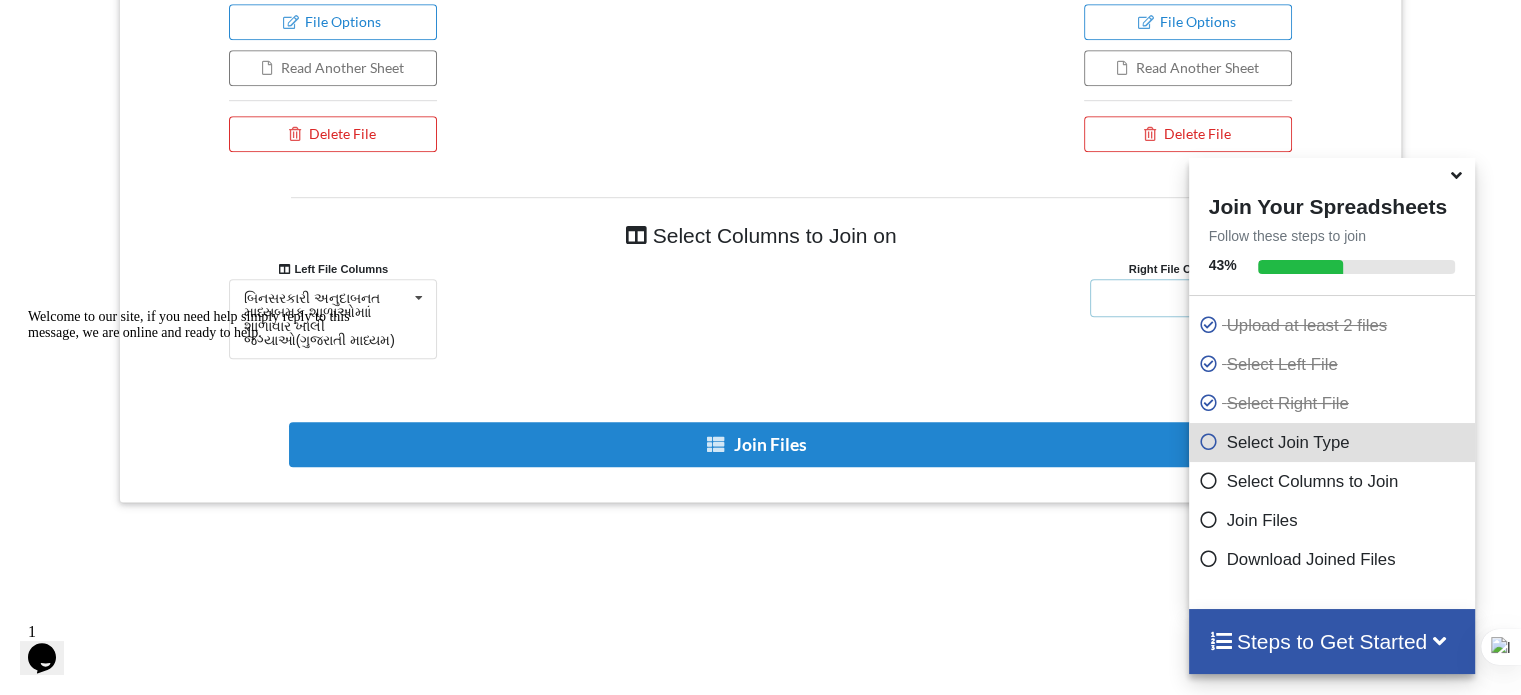 click on "બિનસરકારી અનુદાબનત માધ્યબમક શાળાઓમાાં શાળાવાર ખાલી જગ્યાઓ(ગુજરાતી માધ્યમ) Unnamed: 1 Unnamed: 2 Unnamed: 3 Unnamed: 4 Unnamed: 5 Unnamed: 6 Unnamed: 7 Date - [DATE] Unnamed: 9 Unnamed: 10 Unnamed: 11 Unnamed: 12 Unnamed: 13" at bounding box center [1188, 298] 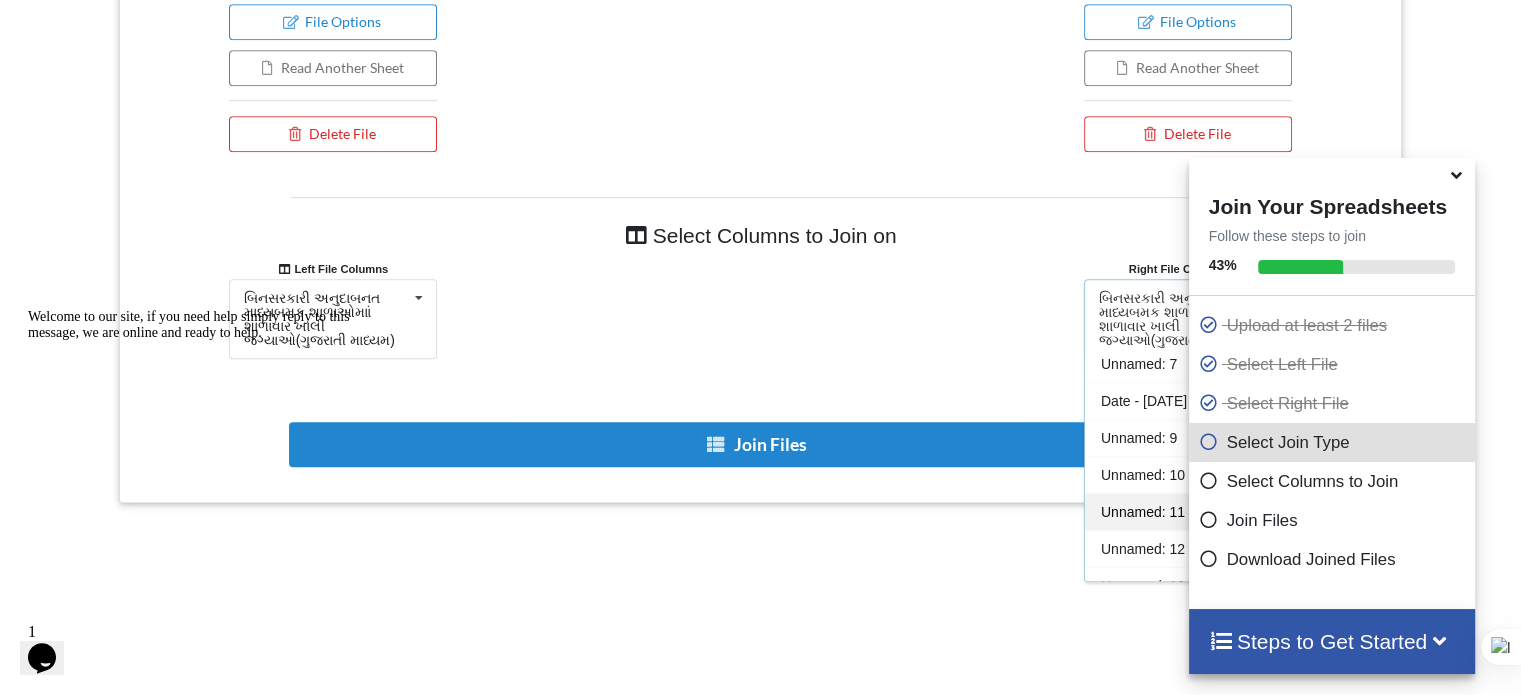 scroll, scrollTop: 333, scrollLeft: 0, axis: vertical 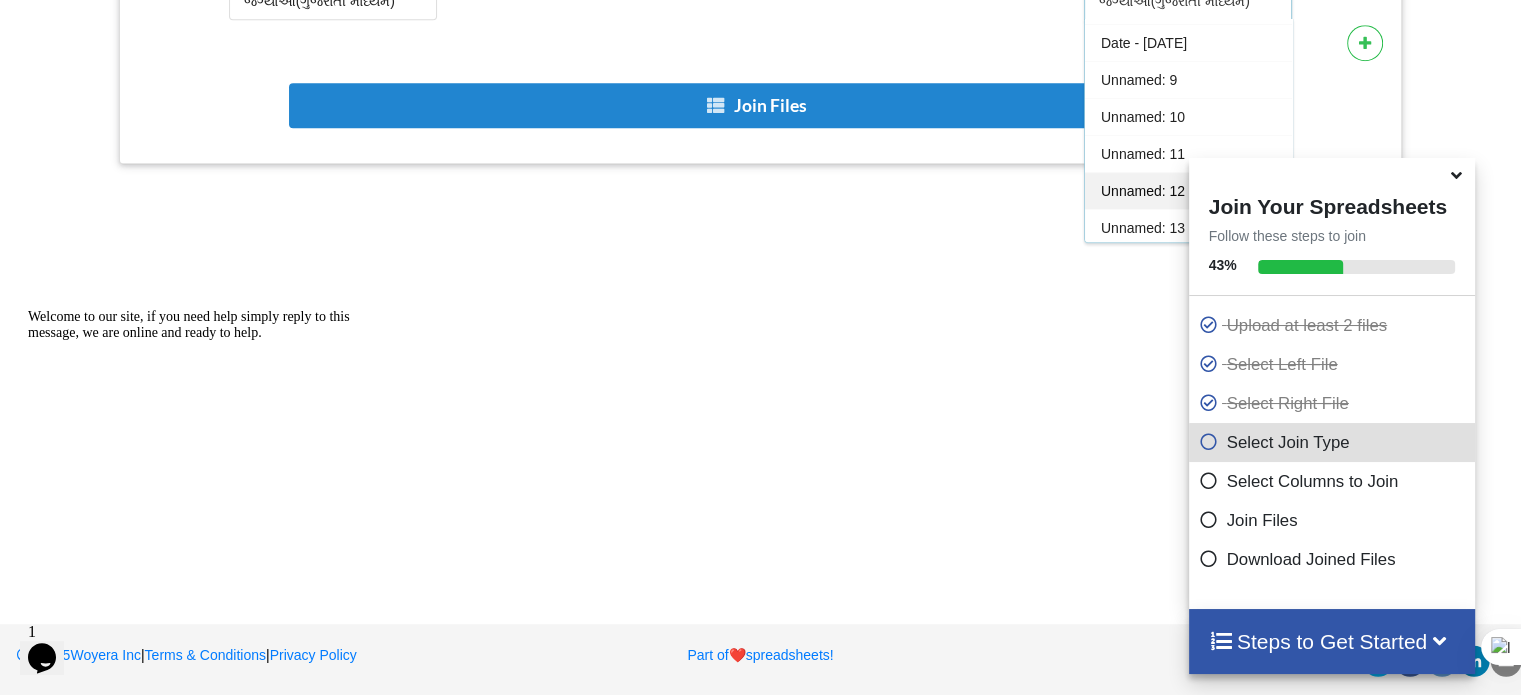 click on "Unnamed: 12" at bounding box center [1143, 191] 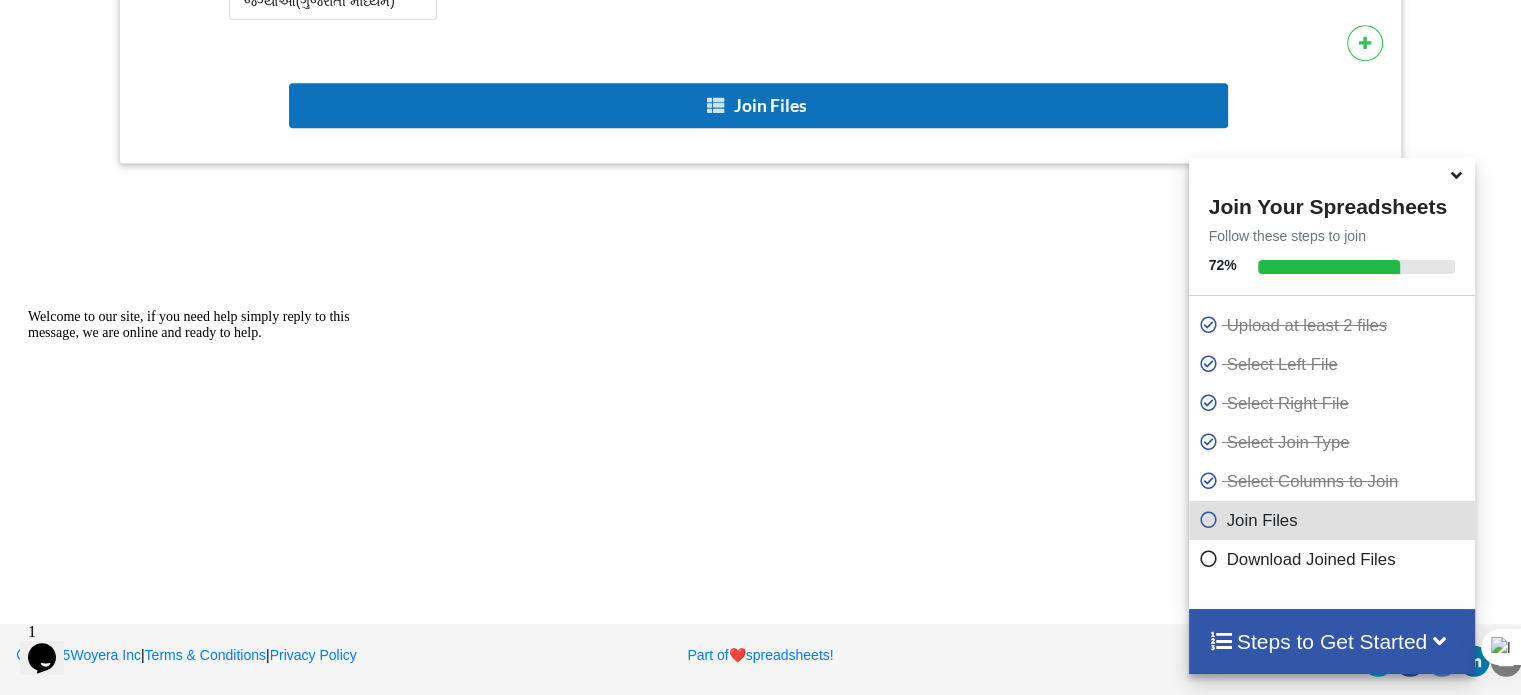 click on "Join Files" at bounding box center (758, 105) 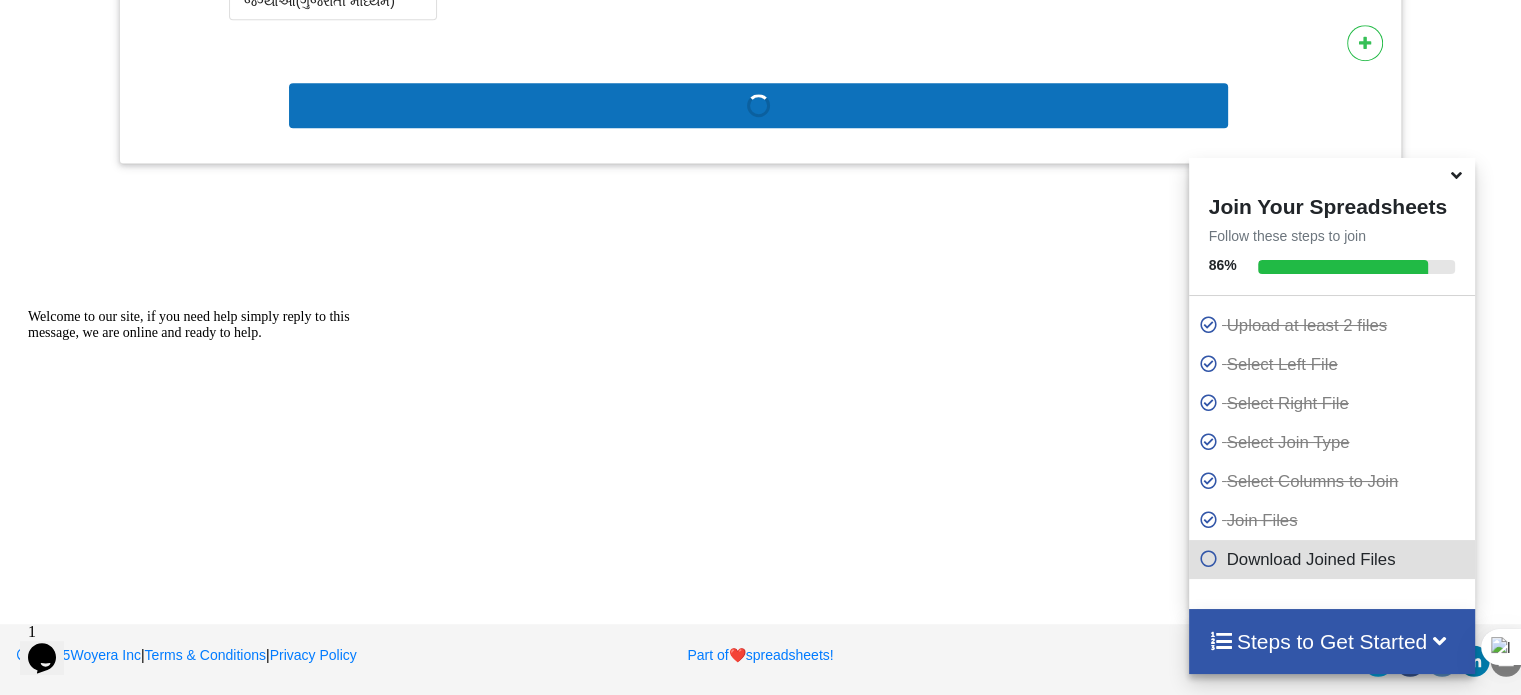scroll, scrollTop: 1524, scrollLeft: 0, axis: vertical 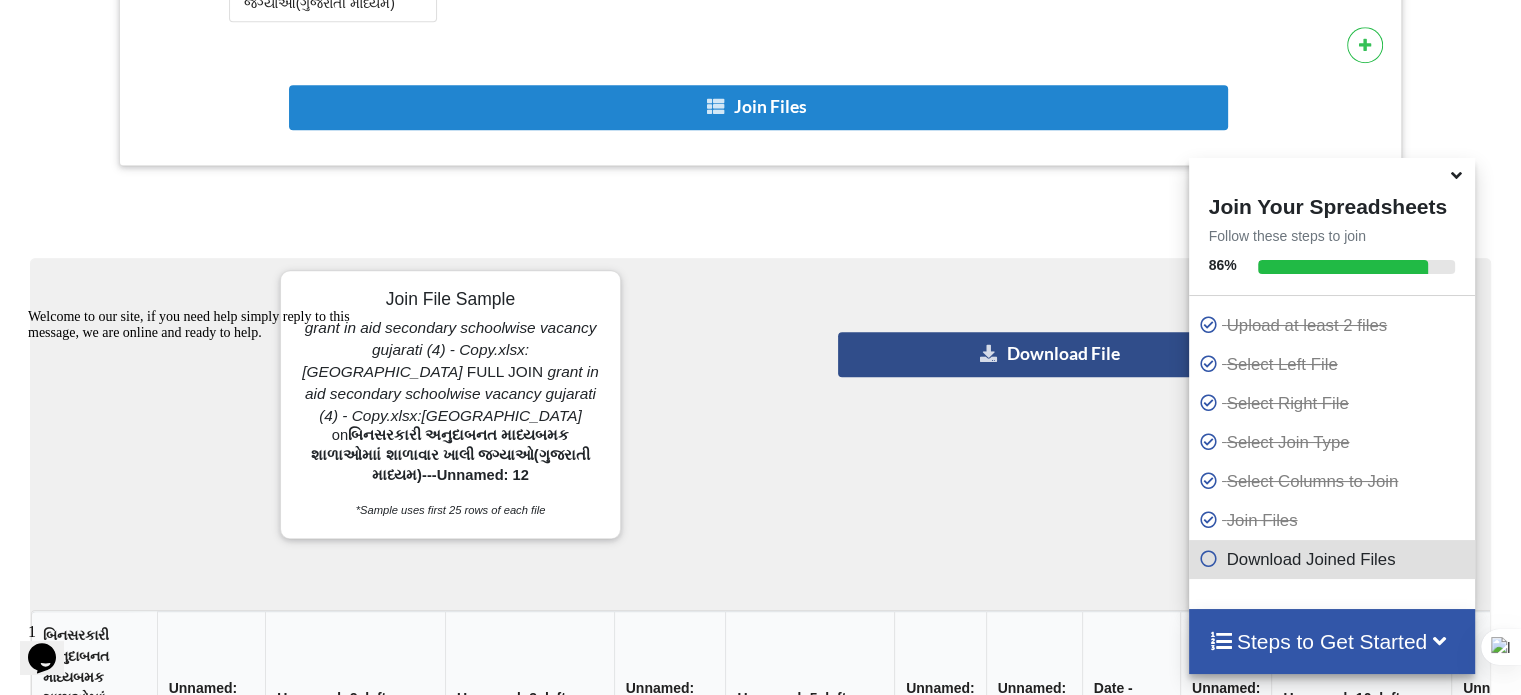 click at bounding box center (989, 352) 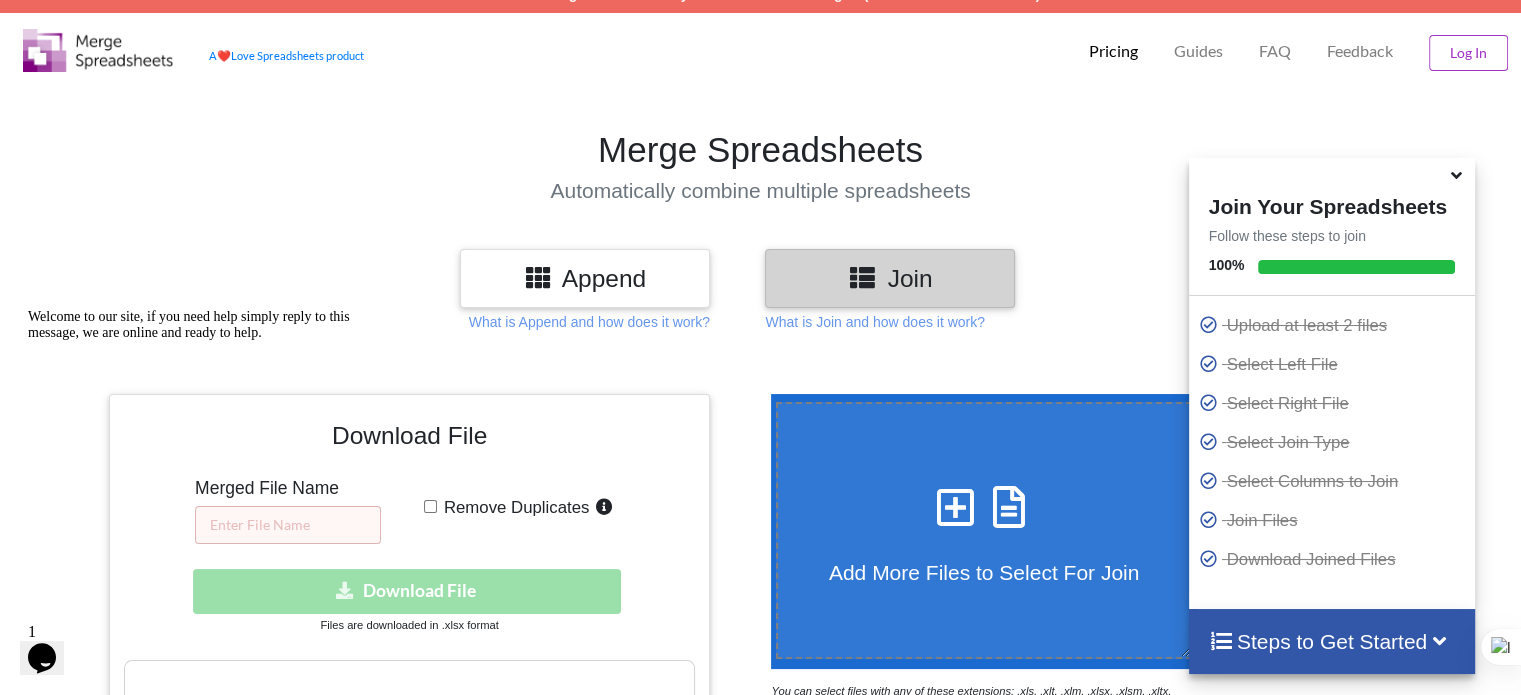 scroll, scrollTop: 0, scrollLeft: 0, axis: both 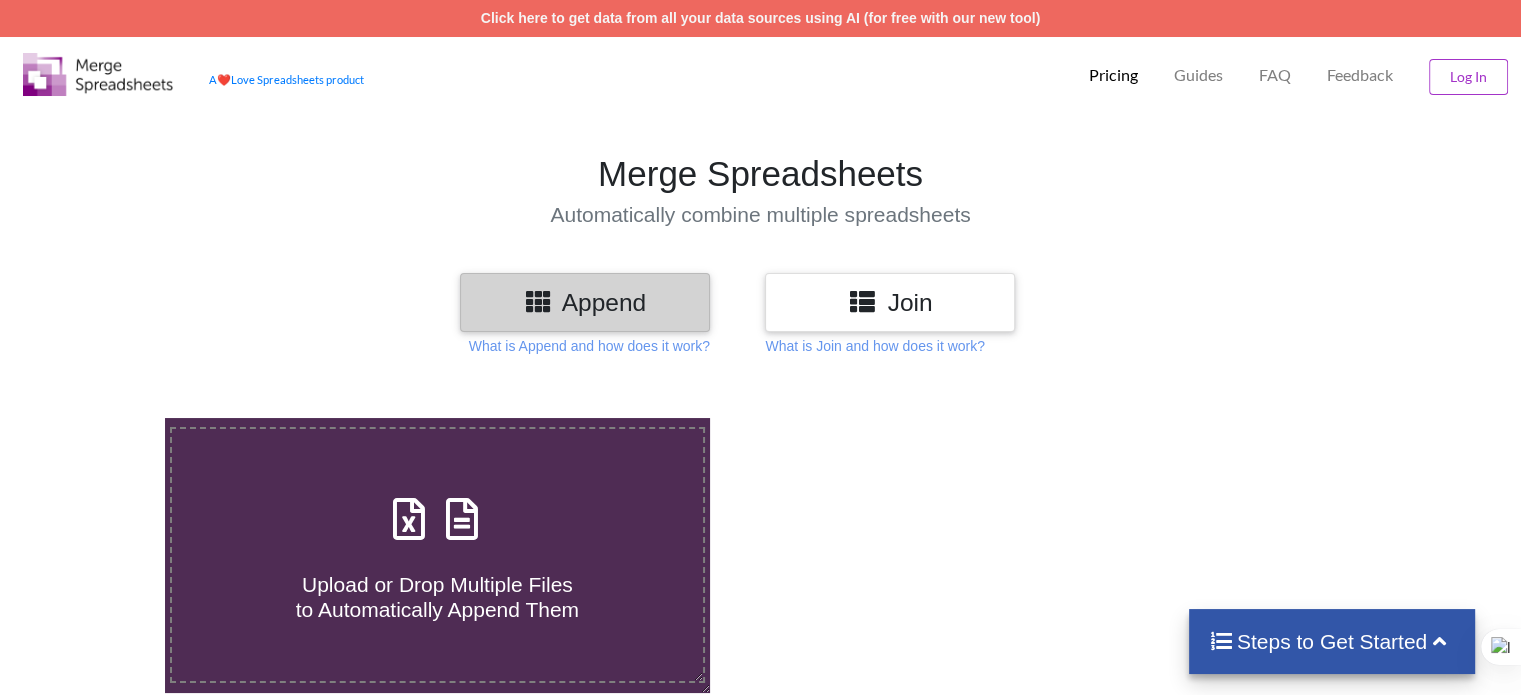 click on "Join" at bounding box center (890, 302) 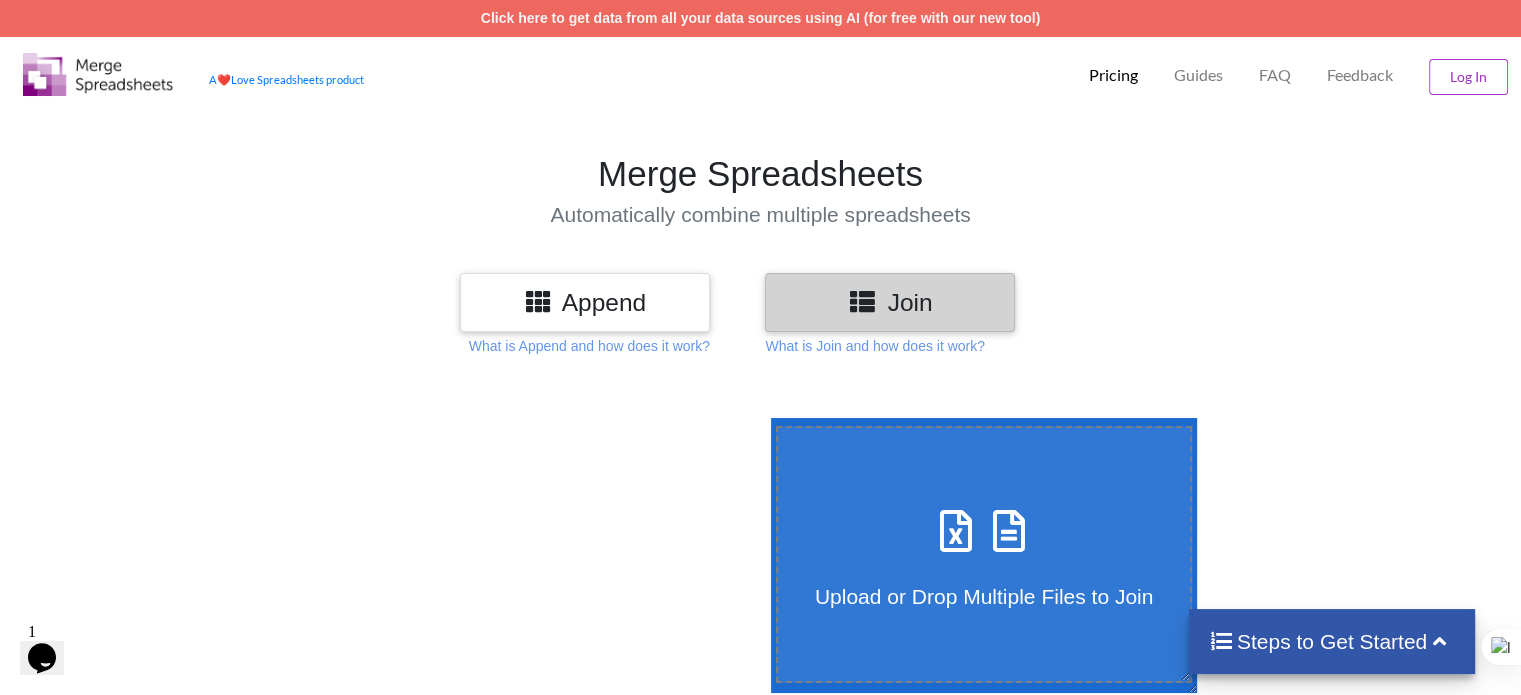 scroll, scrollTop: 0, scrollLeft: 0, axis: both 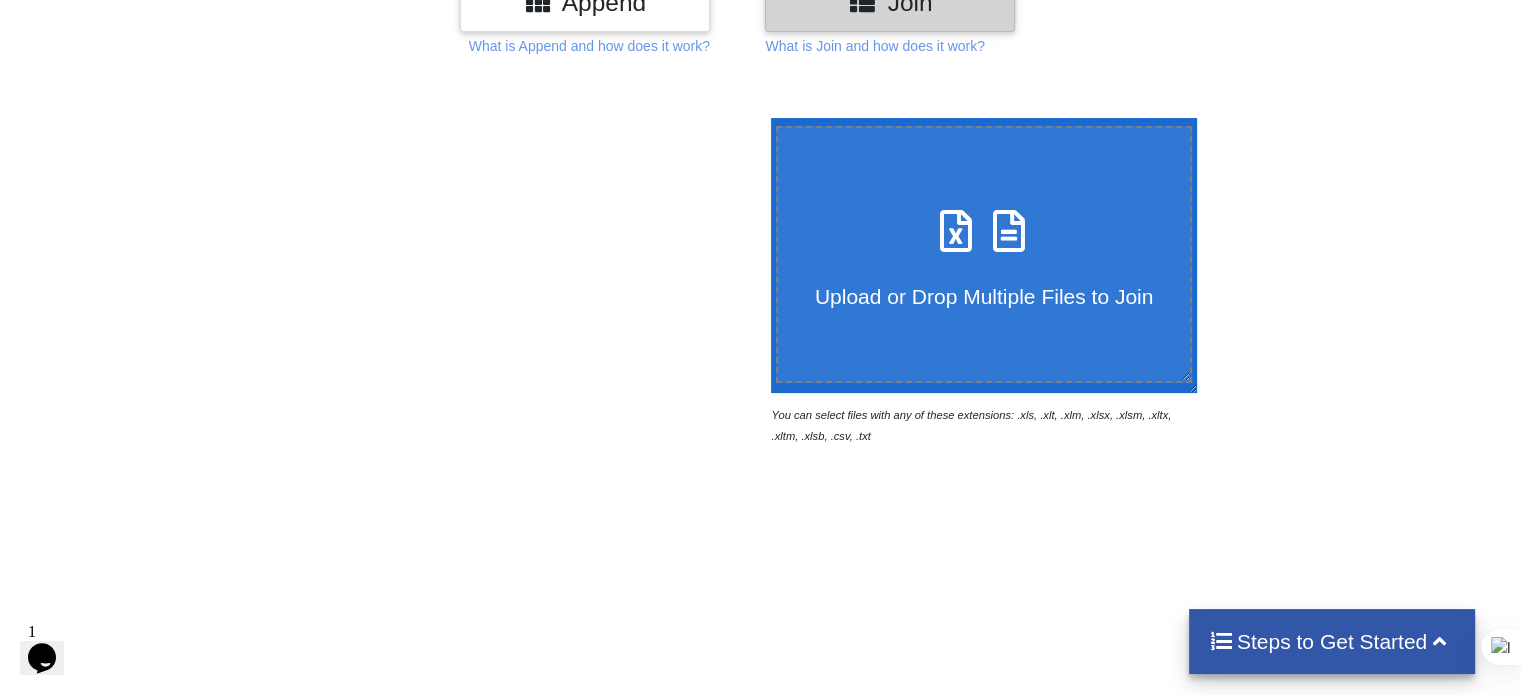 click at bounding box center (1009, 221) 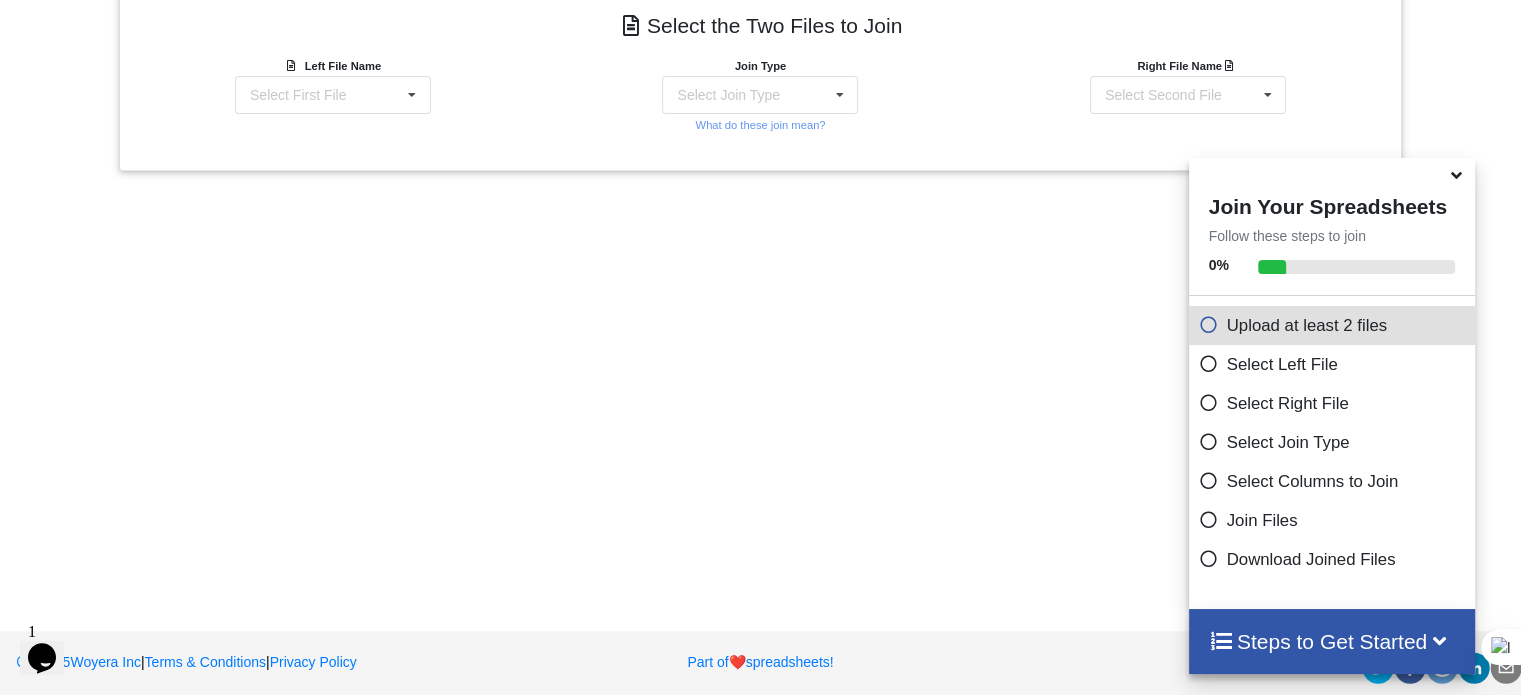 scroll, scrollTop: 806, scrollLeft: 0, axis: vertical 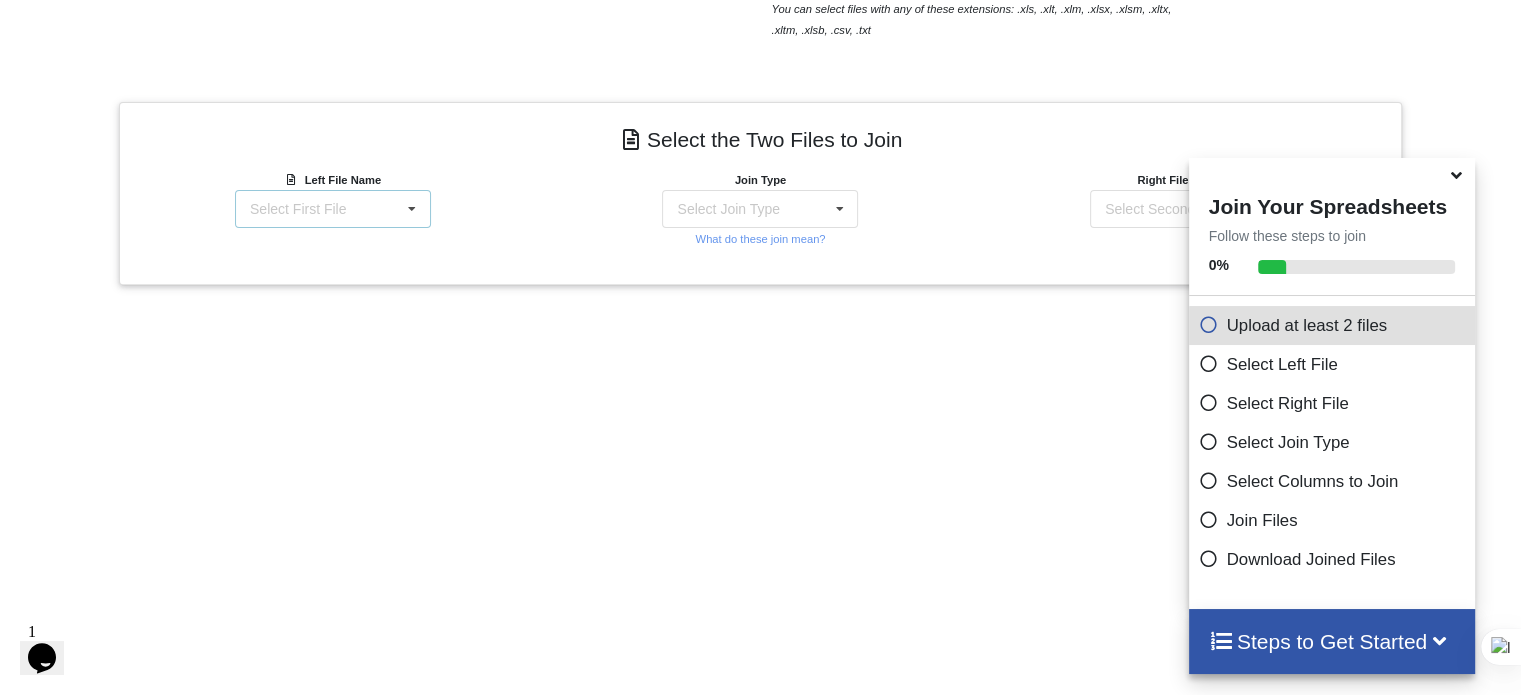 click at bounding box center (412, 209) 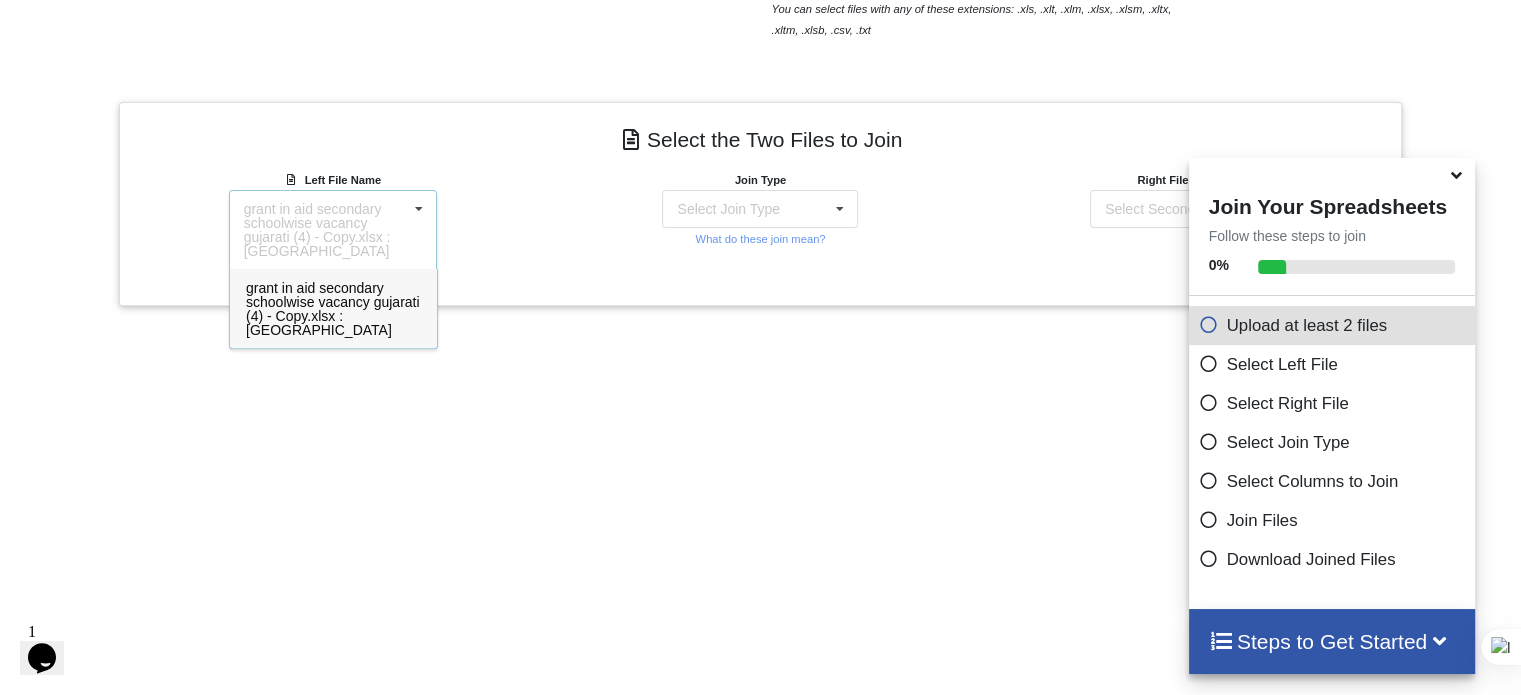 click on "grant in aid secondary schoolwise vacancy gujarati (4) - Copy.xlsx : [GEOGRAPHIC_DATA]" at bounding box center [333, 308] 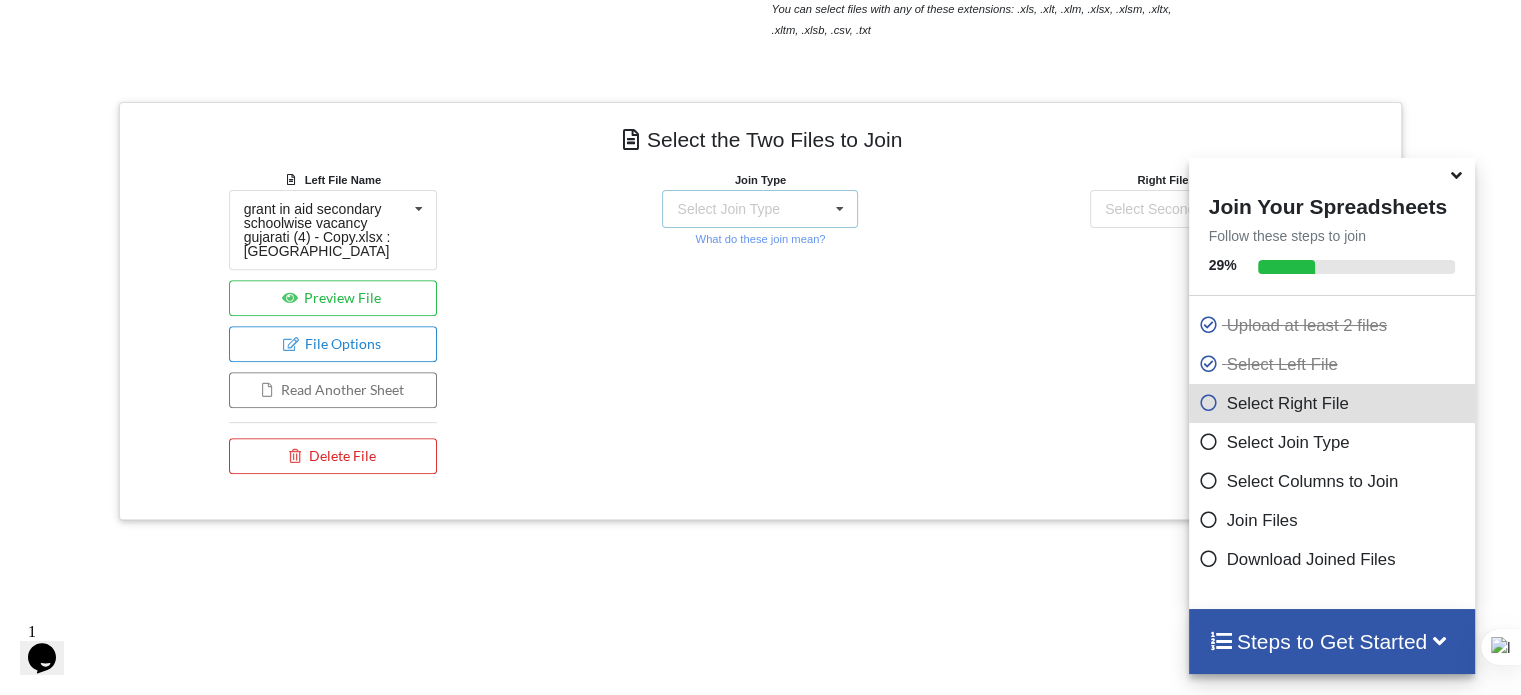 click on "Select Join Type   INNER JOIN   LEFT JOIN   RIGHT JOIN   FULL JOIN" at bounding box center (760, 209) 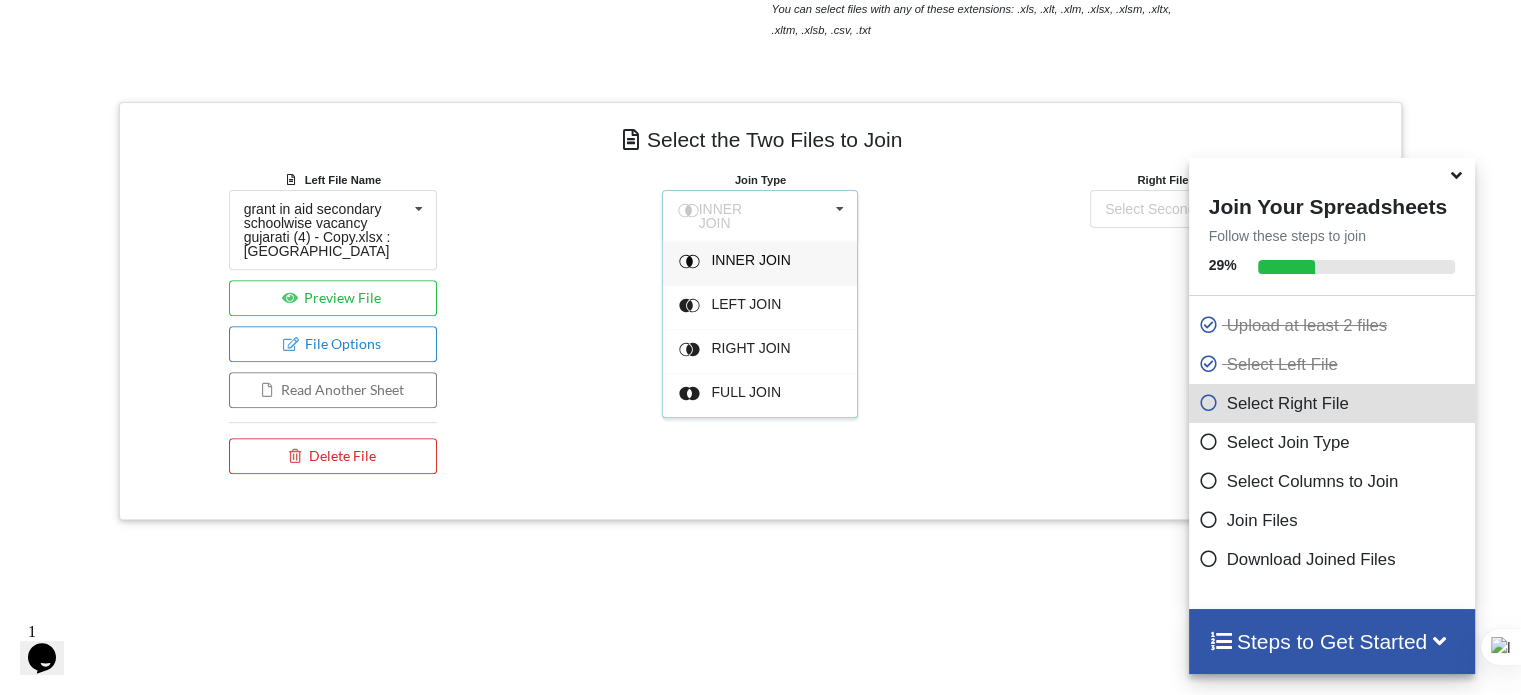 click on "INNER JOIN" at bounding box center (773, 263) 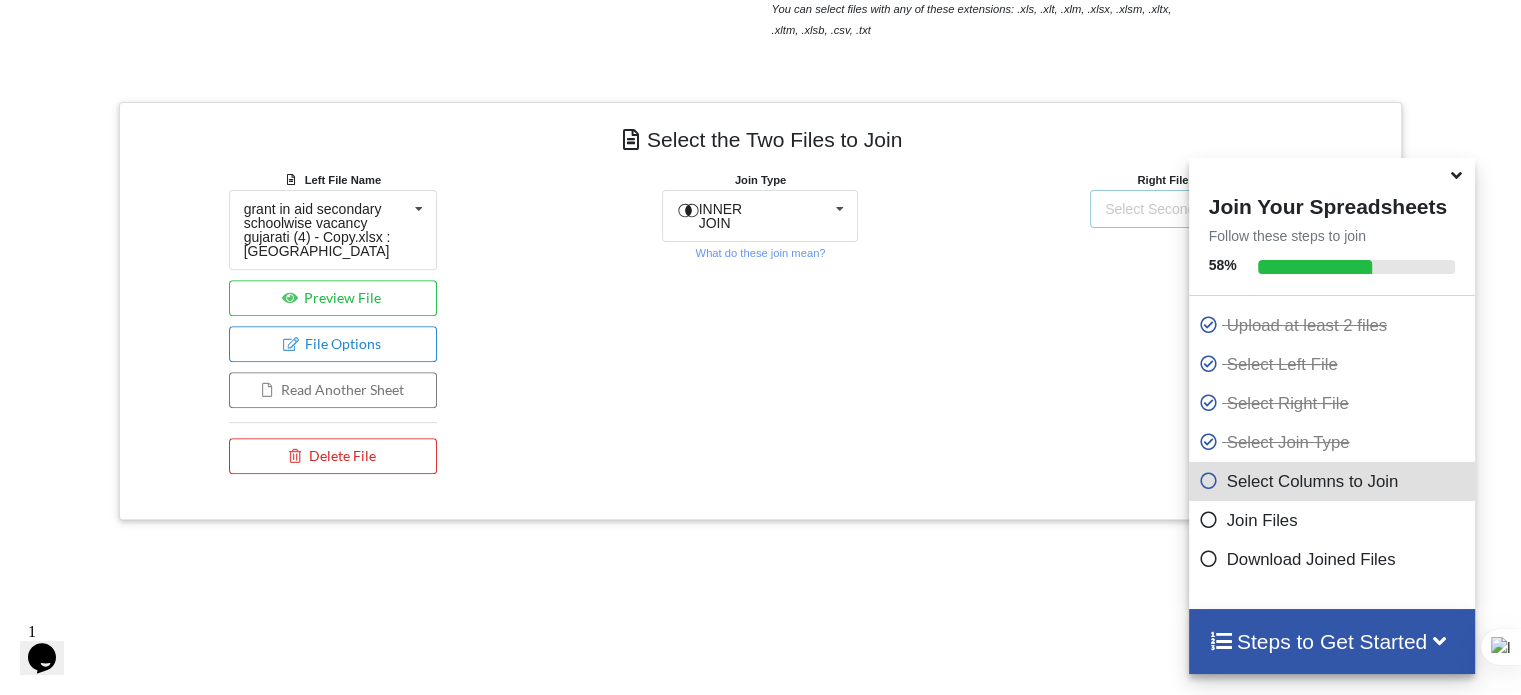 click on "Select Second File" at bounding box center [1163, 209] 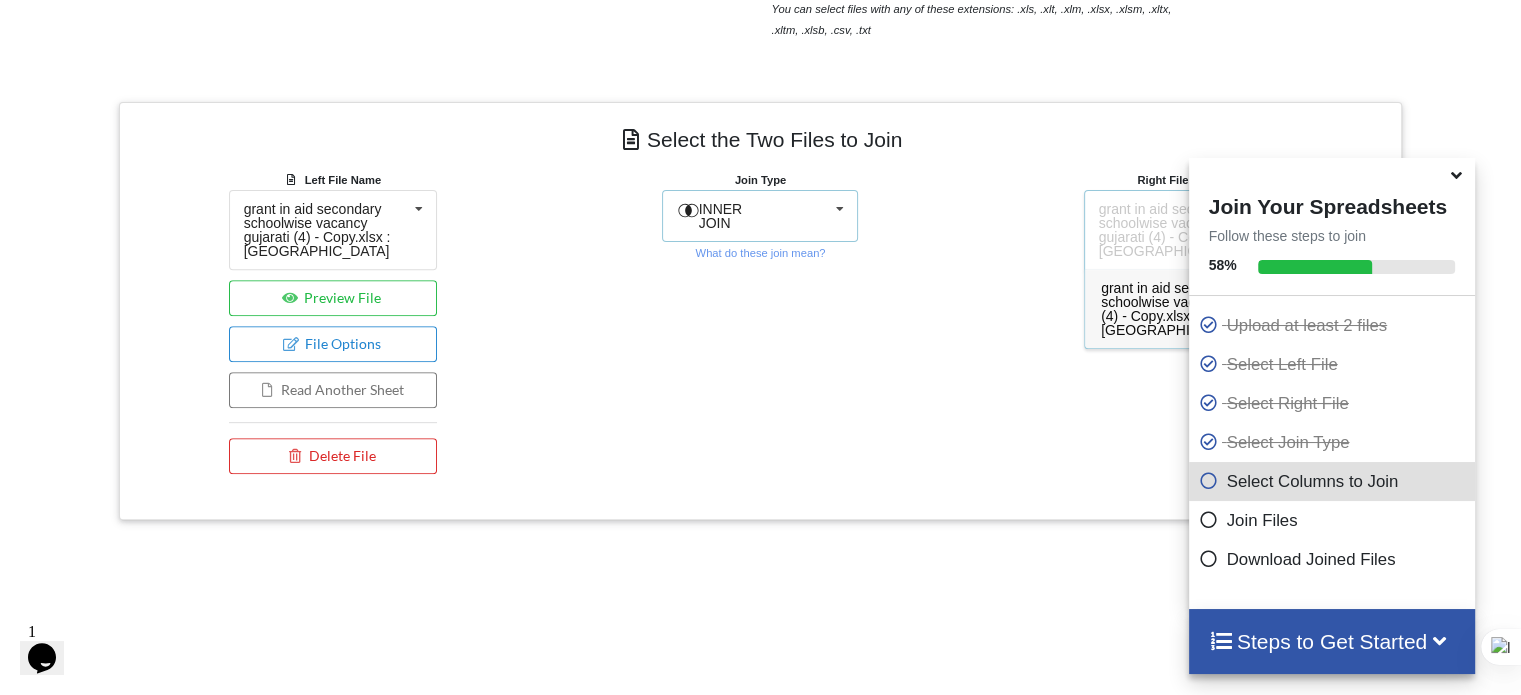 click on "INNER JOIN   INNER JOIN   LEFT JOIN   RIGHT JOIN   FULL JOIN" at bounding box center [760, 216] 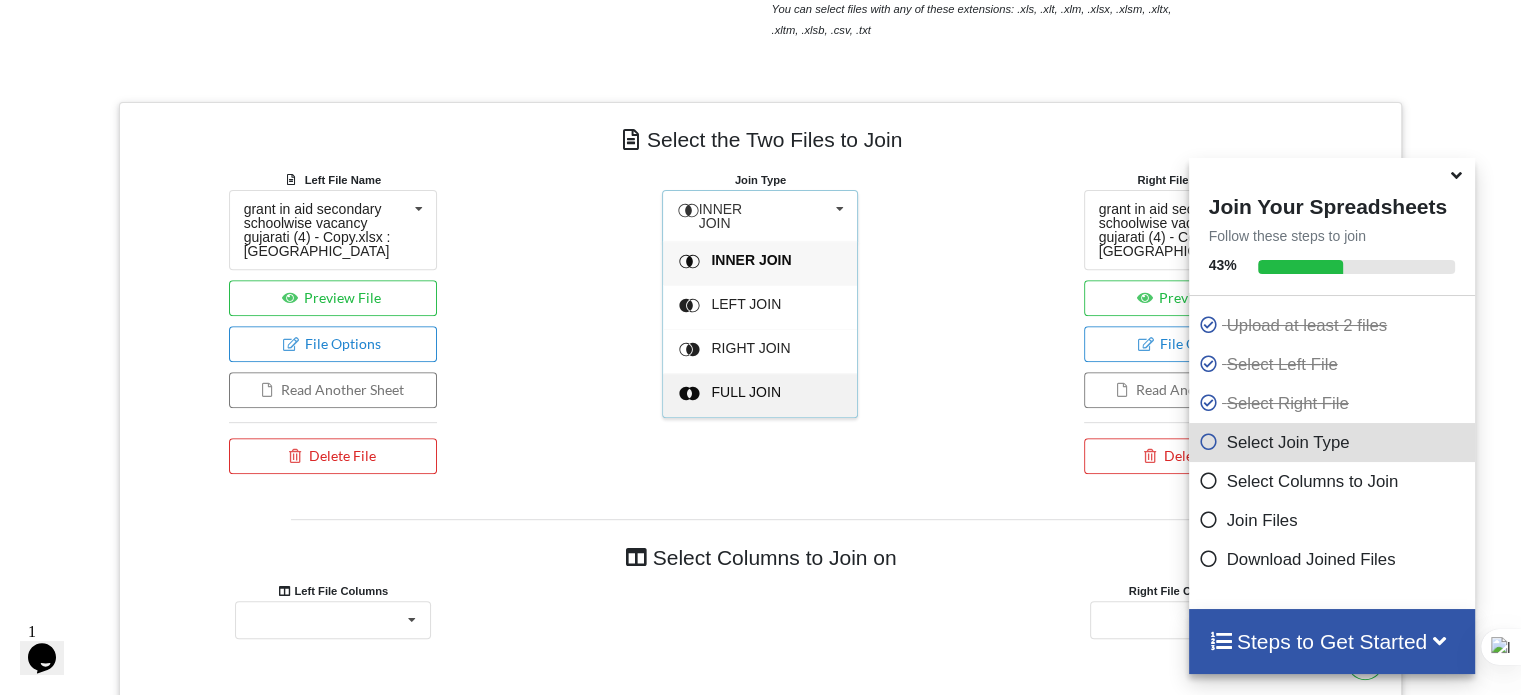 click on "FULL JOIN" at bounding box center [752, 260] 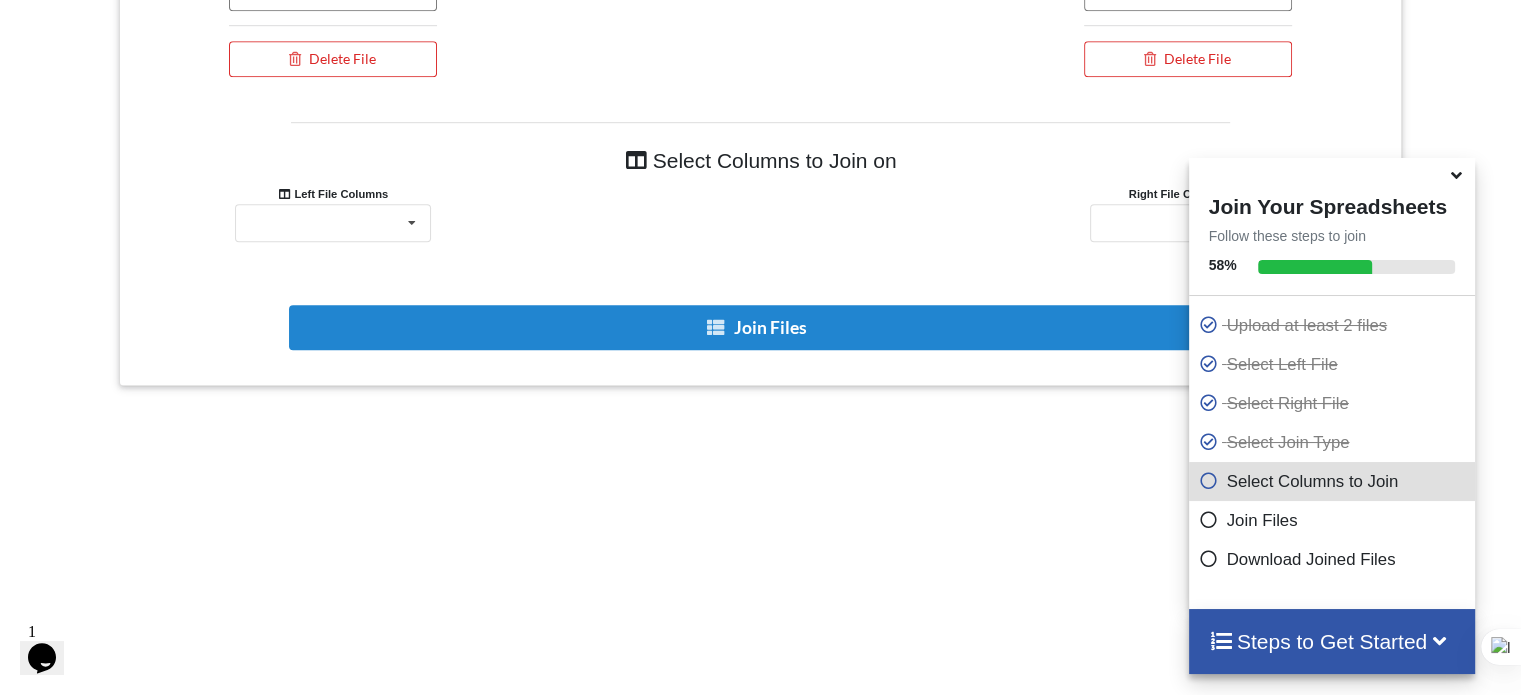 scroll, scrollTop: 1148, scrollLeft: 0, axis: vertical 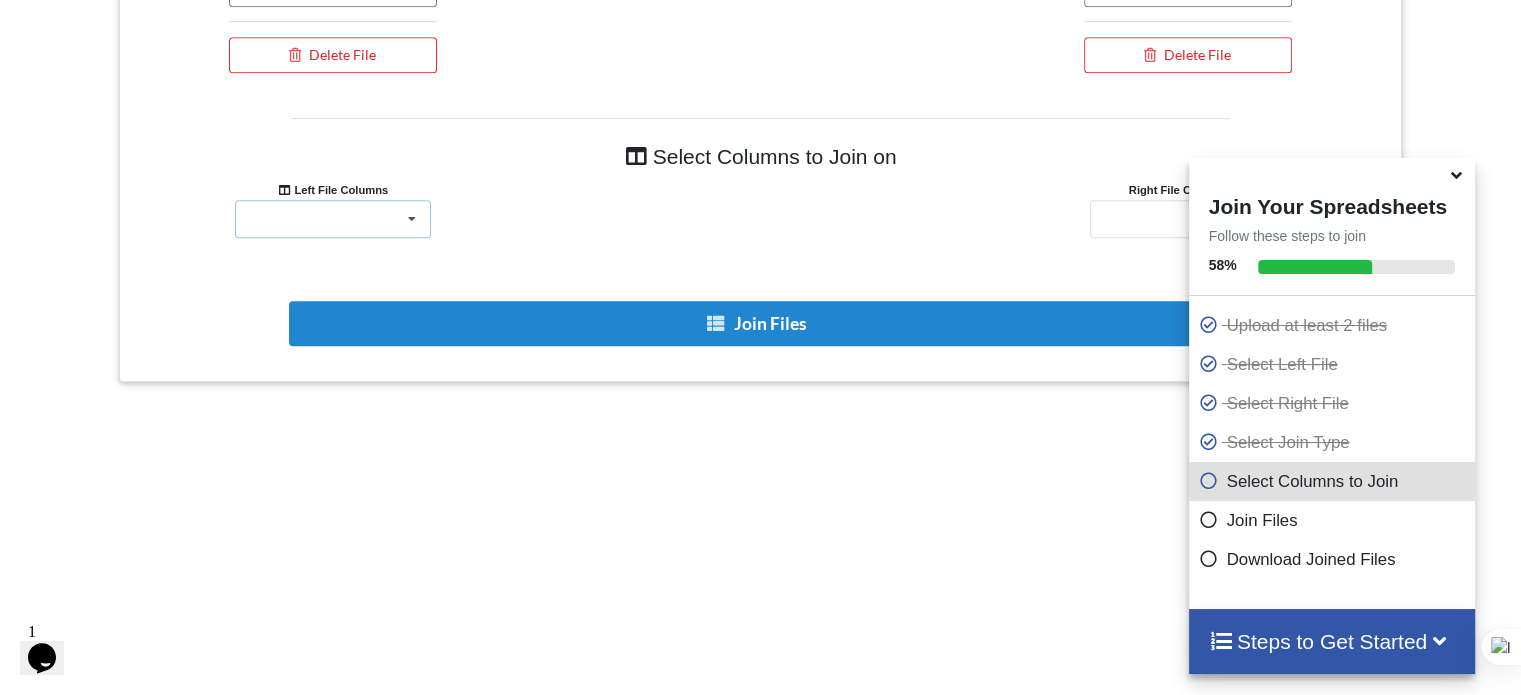 click at bounding box center [412, 219] 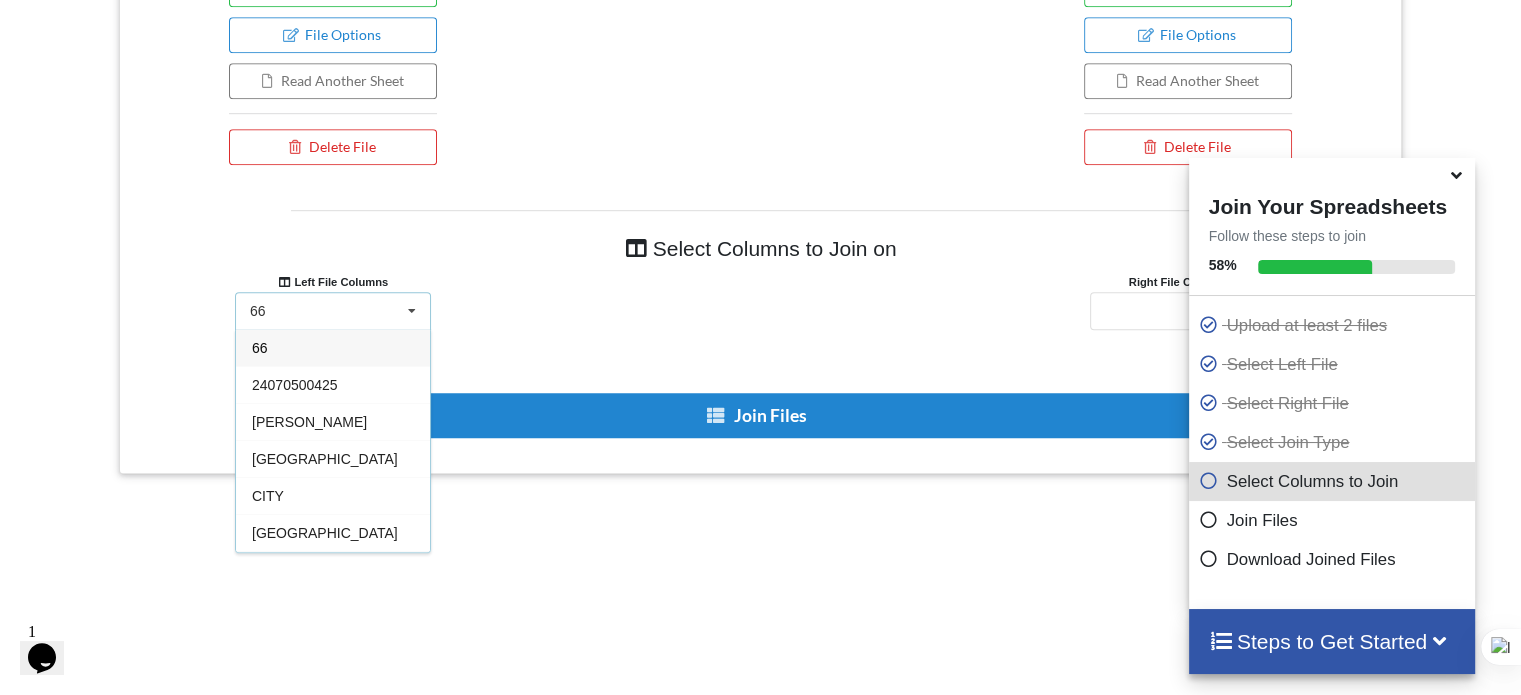 scroll, scrollTop: 1148, scrollLeft: 0, axis: vertical 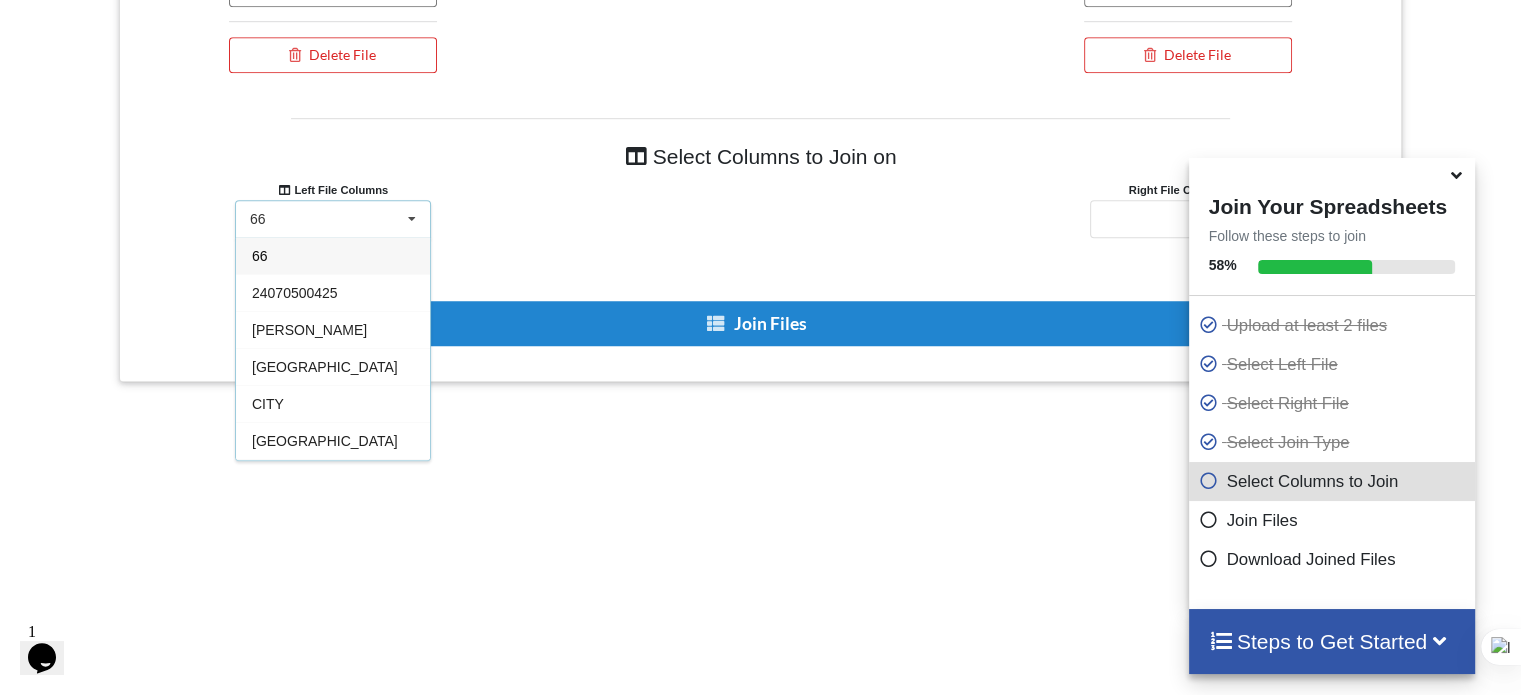 click on "66 66 24070500425 SHRADDHA VIDHYAMANDIR JODHPUR CITY AHMEDABAD General Co-Educational ENGLISH EWS No Unnamed: 11 Unnamed: 12 Unnamed: 13" at bounding box center [333, 219] 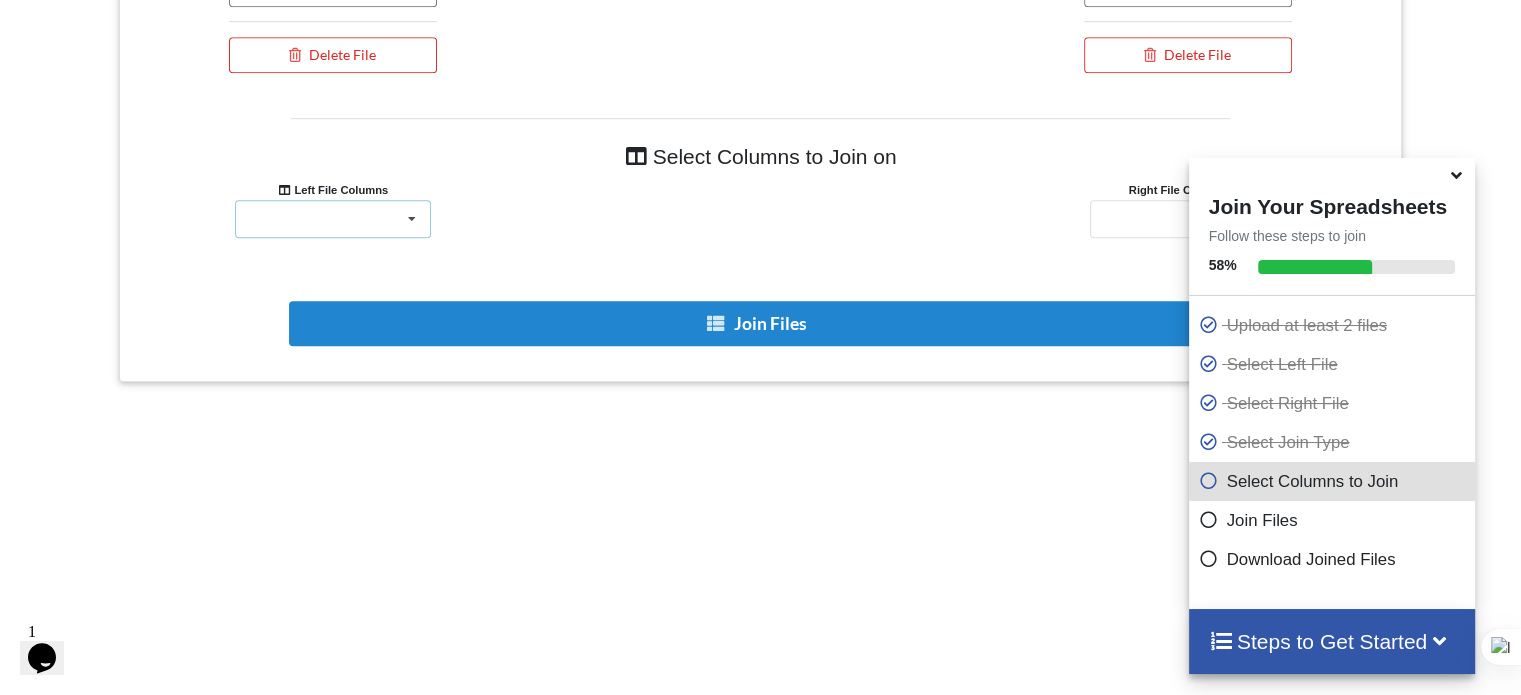 click at bounding box center [412, 219] 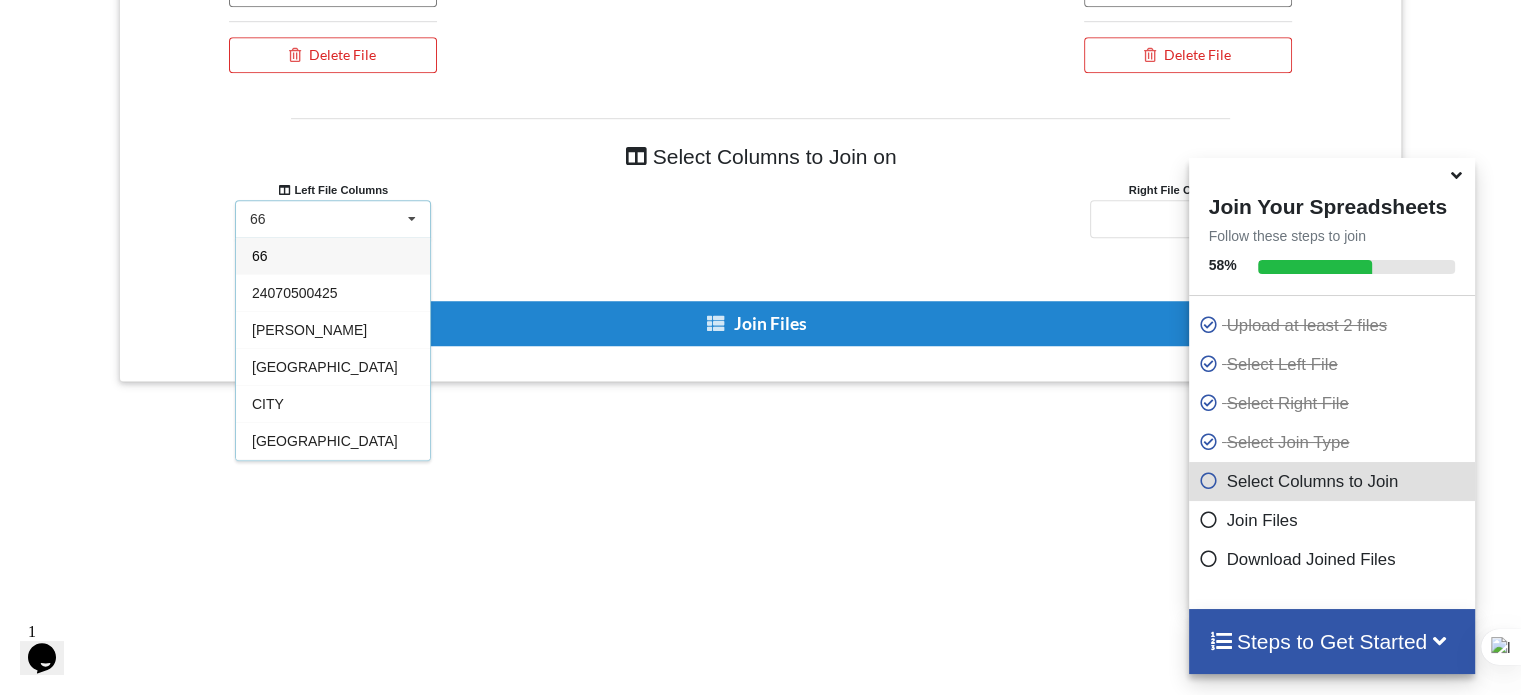click on "66" at bounding box center [333, 255] 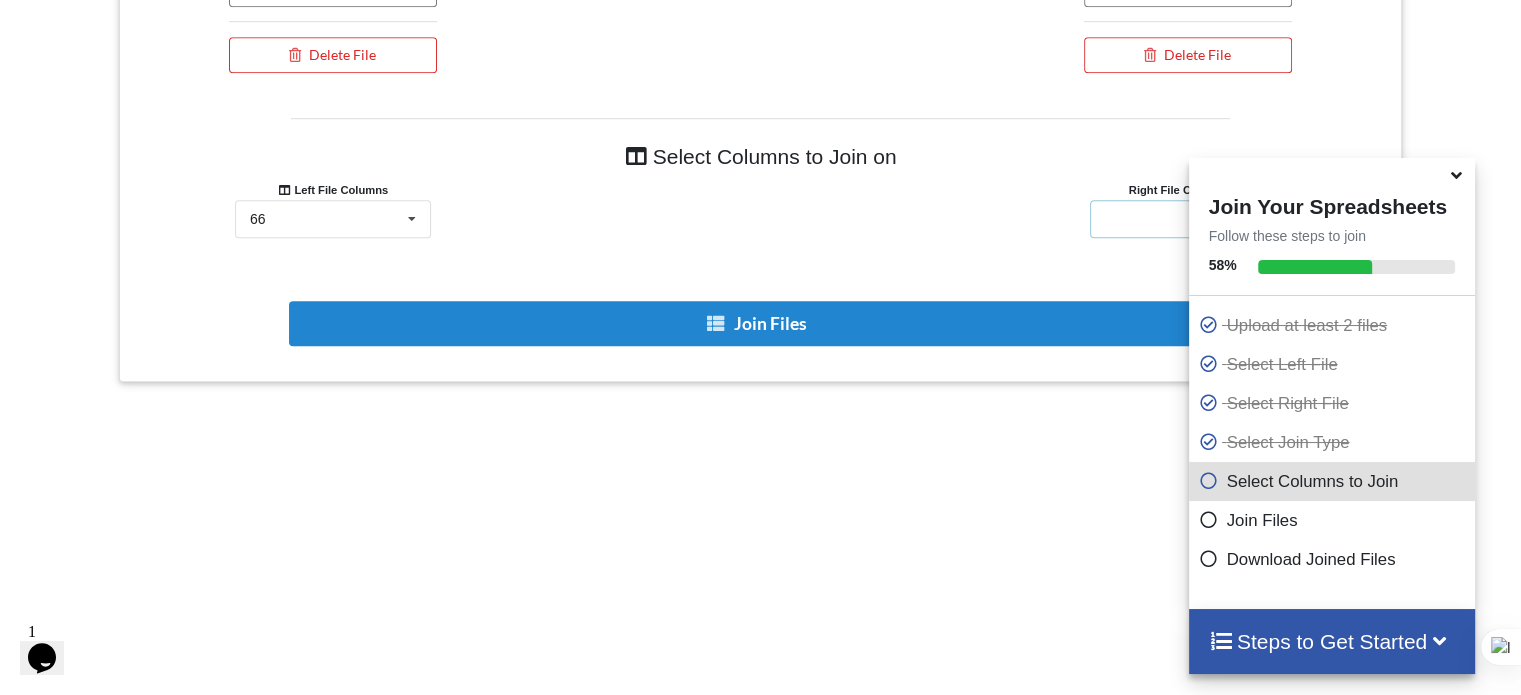 click on "66 24070500425 SHRADDHA VIDHYAMANDIR JODHPUR CITY AHMEDABAD General Co-Educational ENGLISH EWS No Unnamed: 11 Unnamed: 12 Unnamed: 13" at bounding box center [1188, 219] 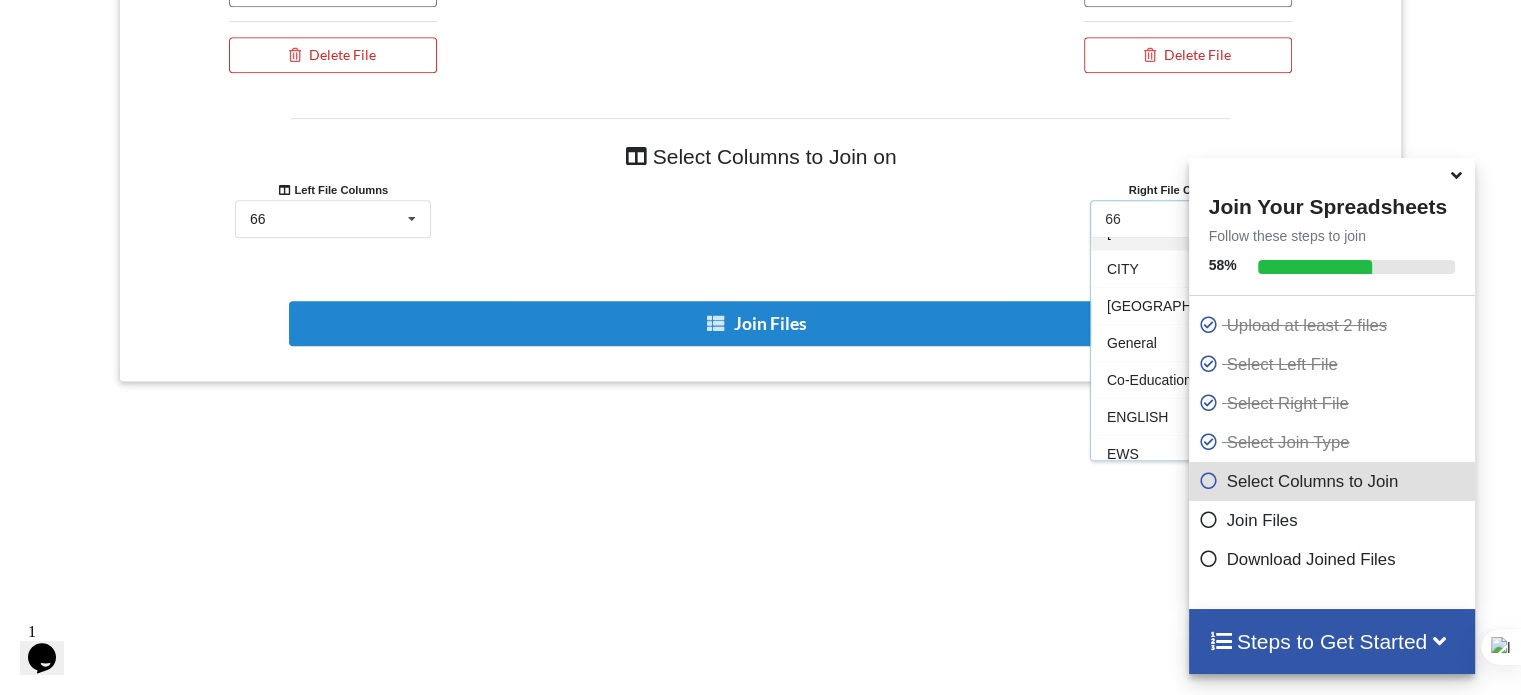 scroll, scrollTop: 305, scrollLeft: 0, axis: vertical 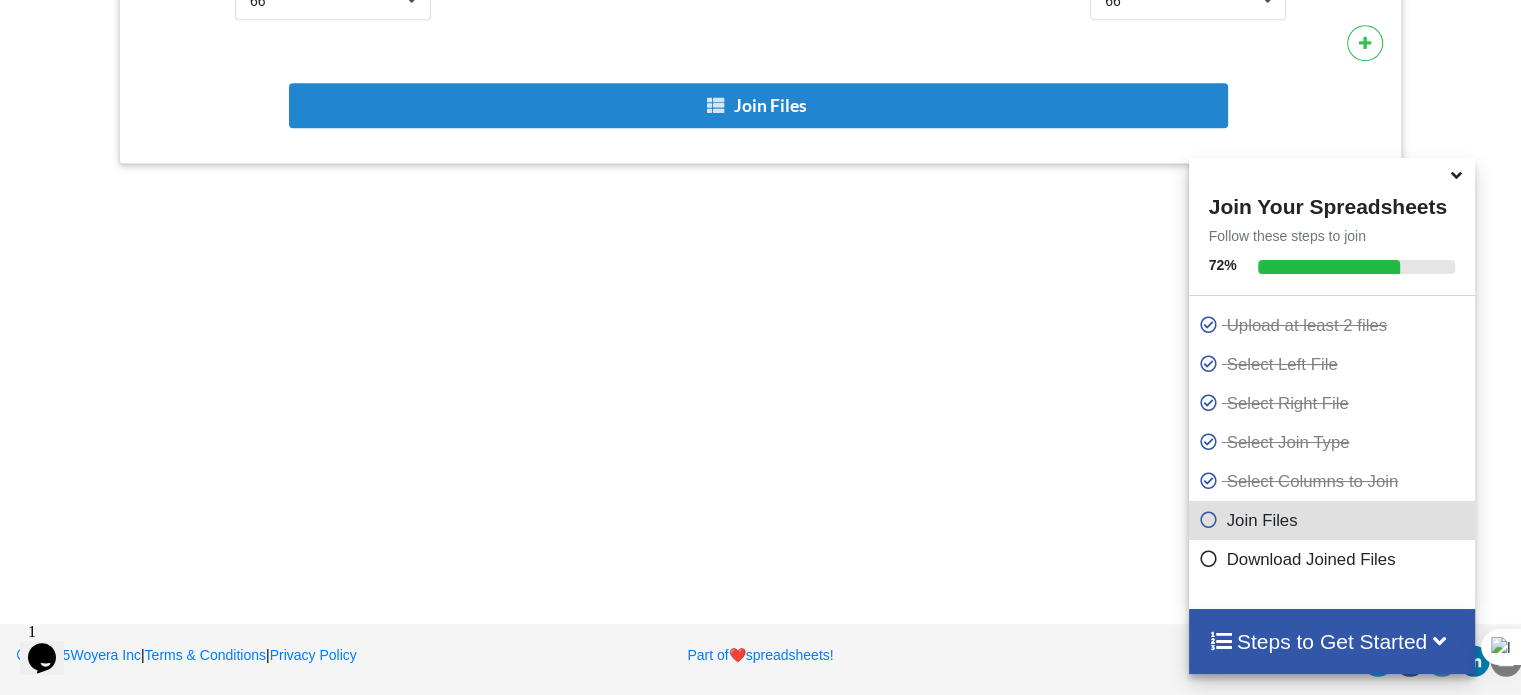 drag, startPoint x: 891, startPoint y: 234, endPoint x: 891, endPoint y: 285, distance: 51 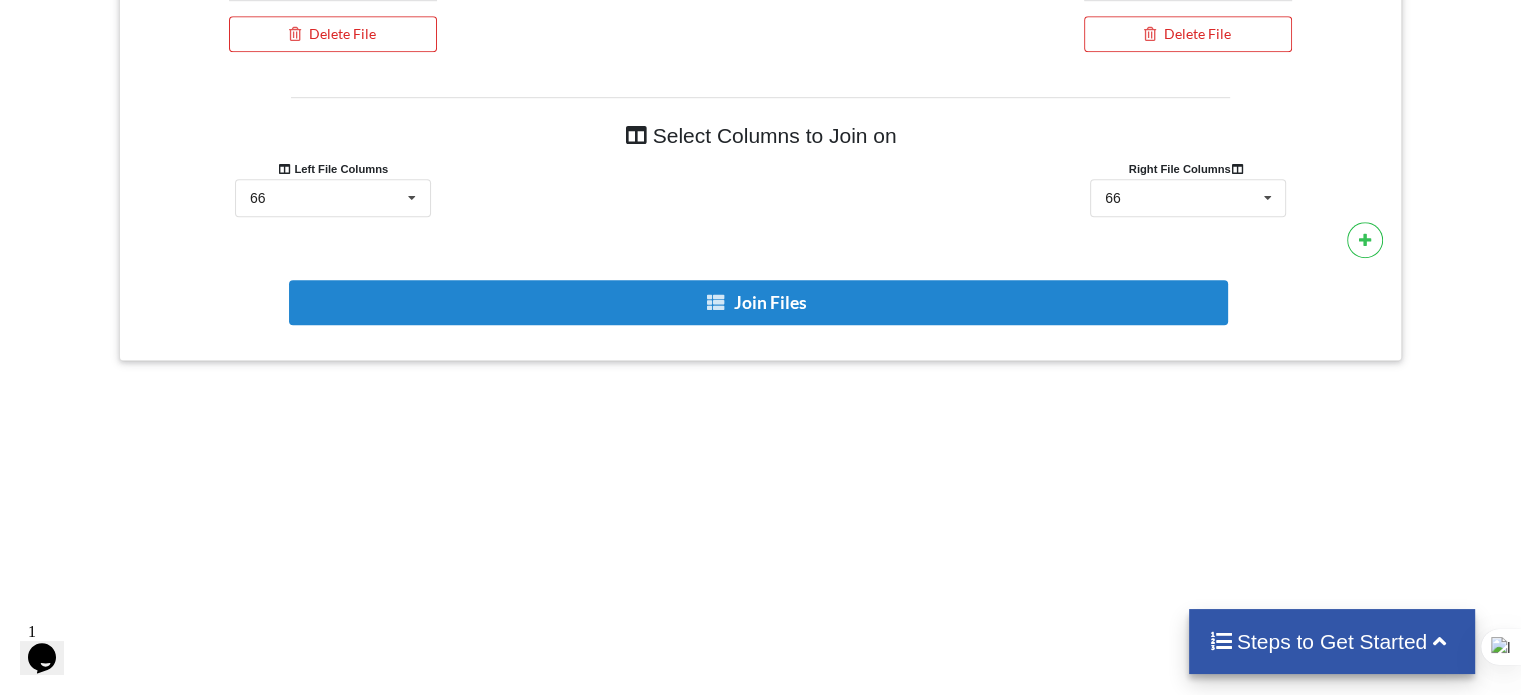 scroll, scrollTop: 1166, scrollLeft: 0, axis: vertical 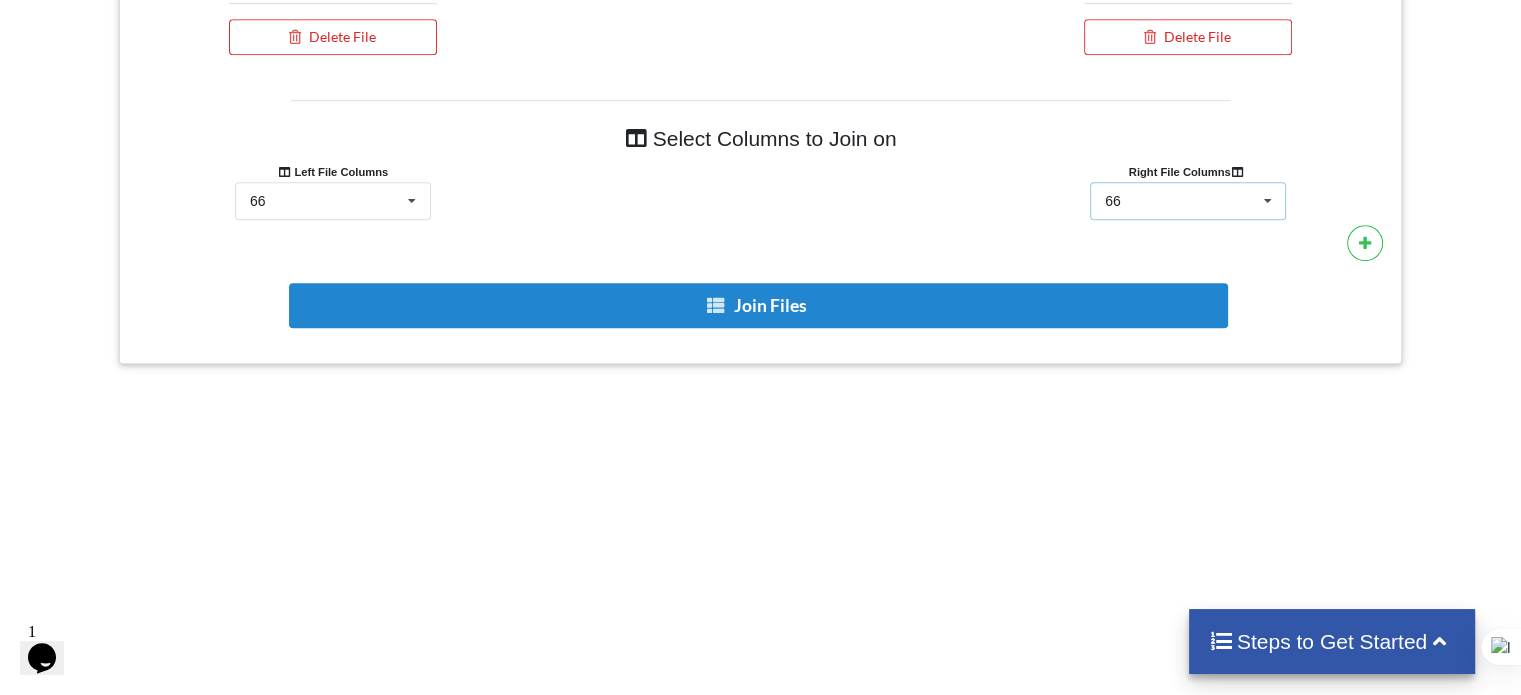 click at bounding box center (1267, 201) 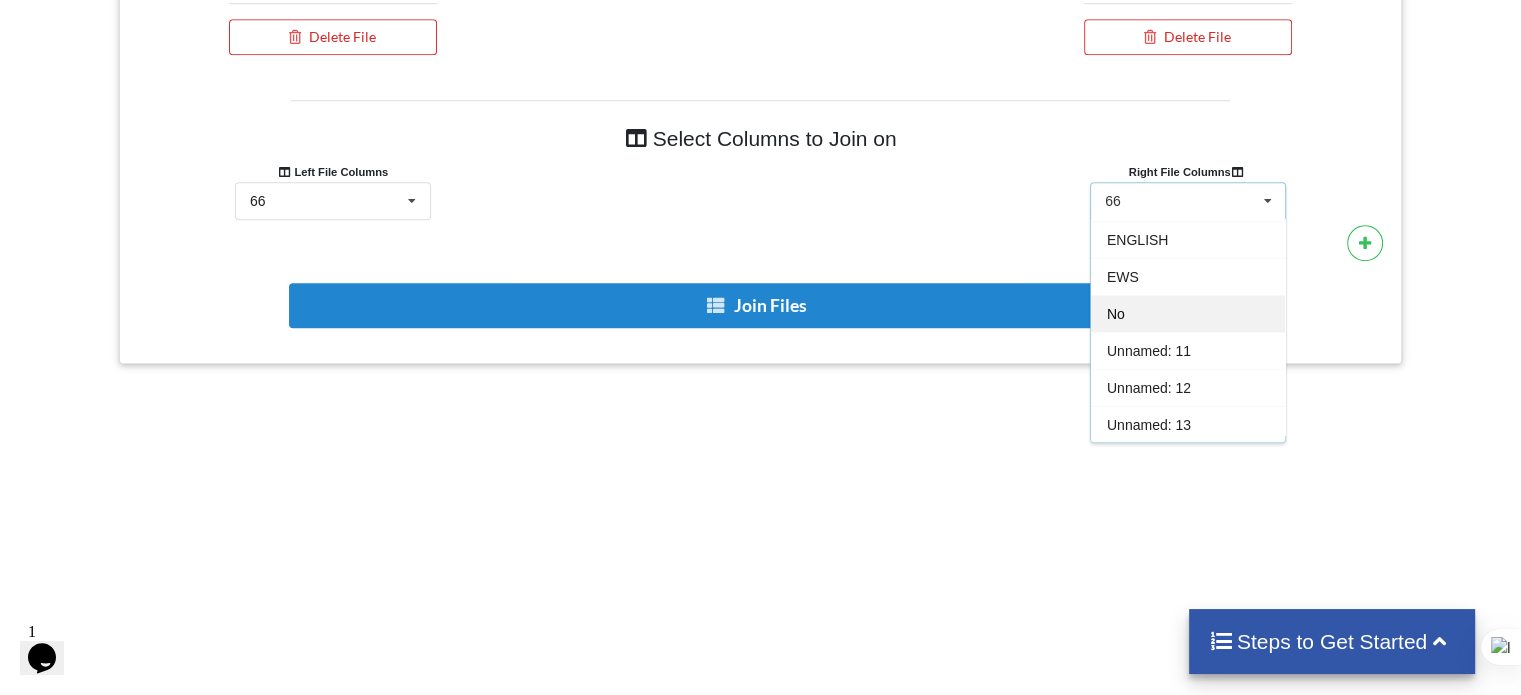 scroll, scrollTop: 305, scrollLeft: 0, axis: vertical 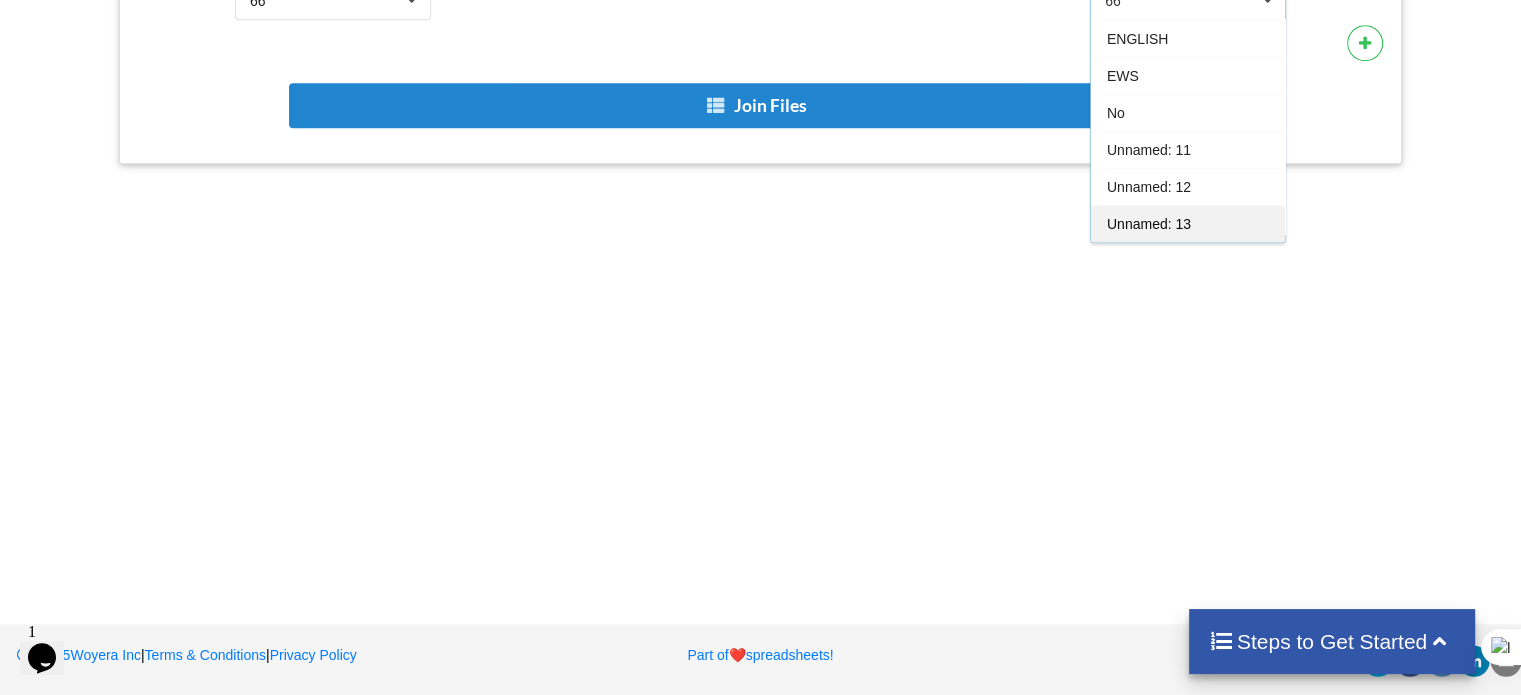 click on "Unnamed: 13" at bounding box center [1188, 223] 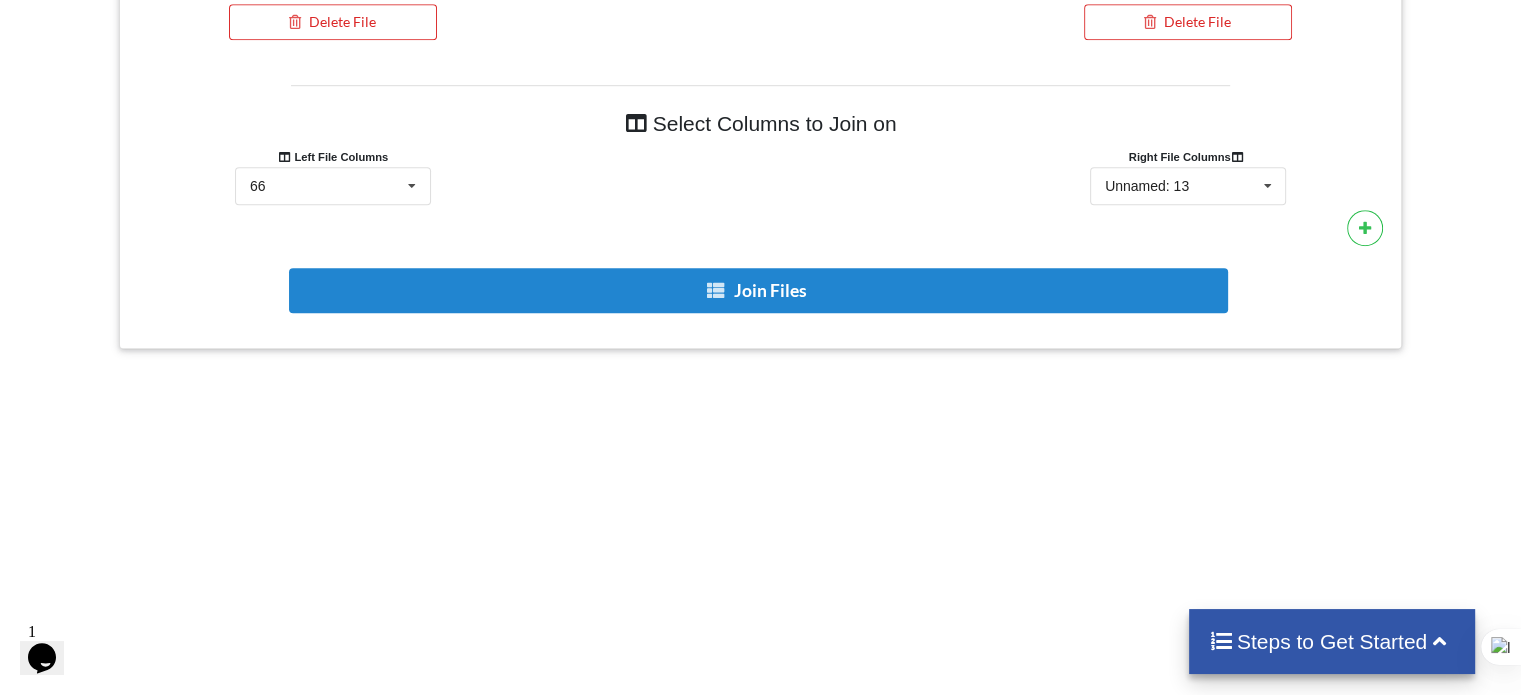 scroll, scrollTop: 1166, scrollLeft: 0, axis: vertical 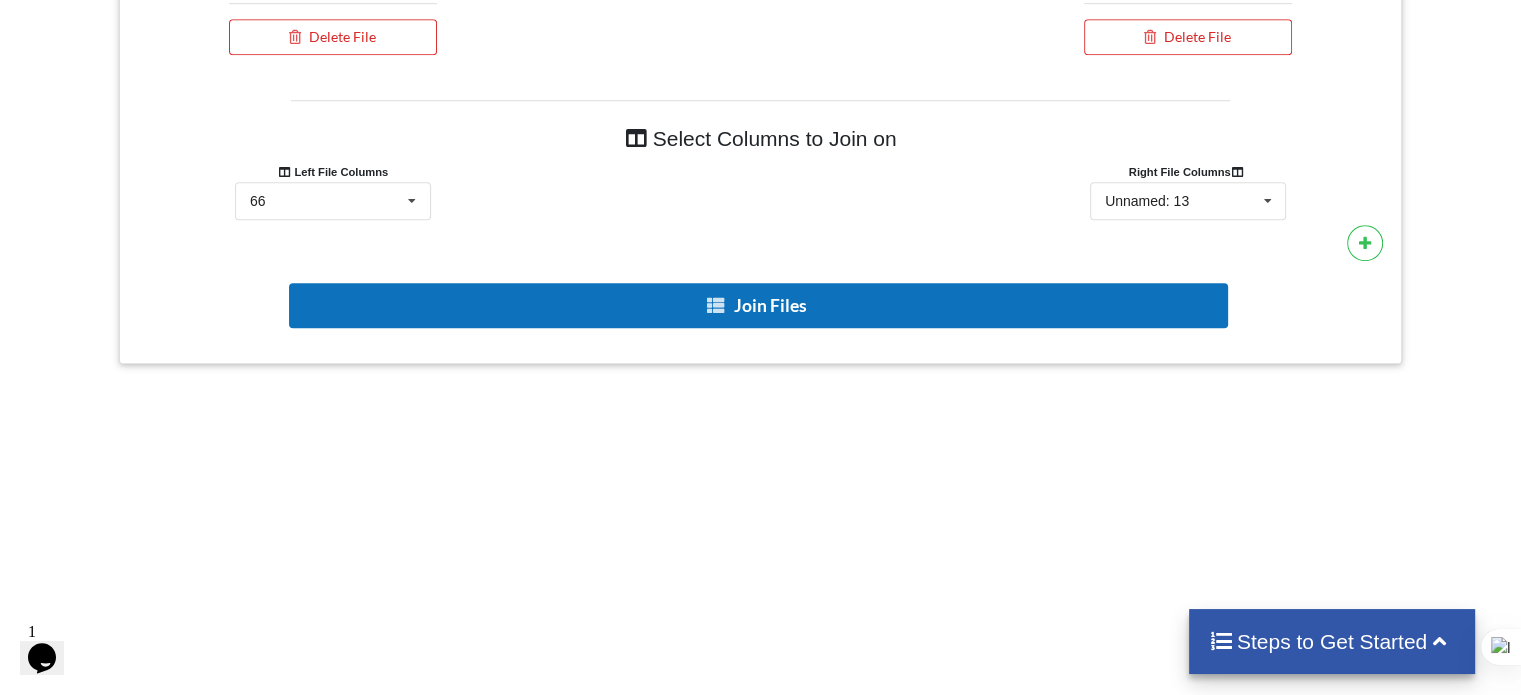 click on "Join Files" at bounding box center (758, 305) 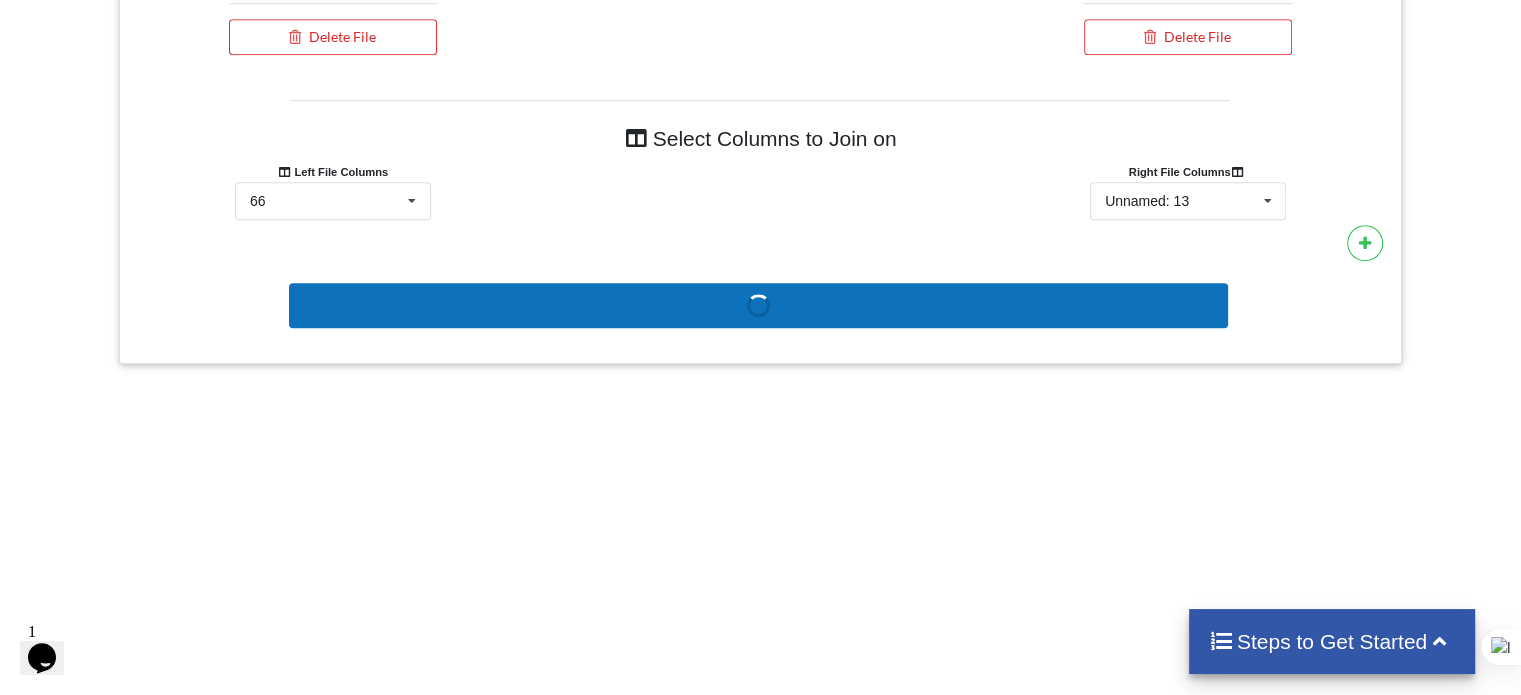scroll, scrollTop: 1282, scrollLeft: 0, axis: vertical 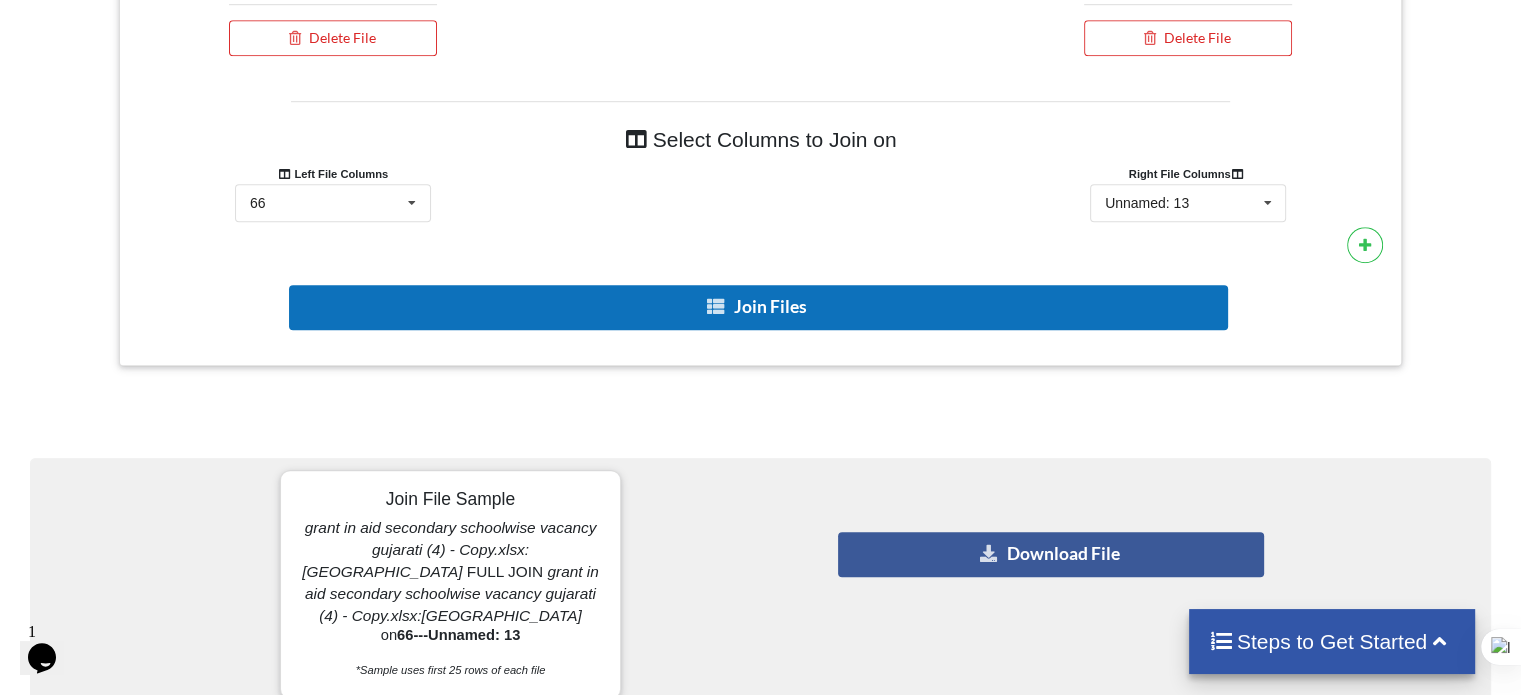 click on "Join Files" at bounding box center (758, 307) 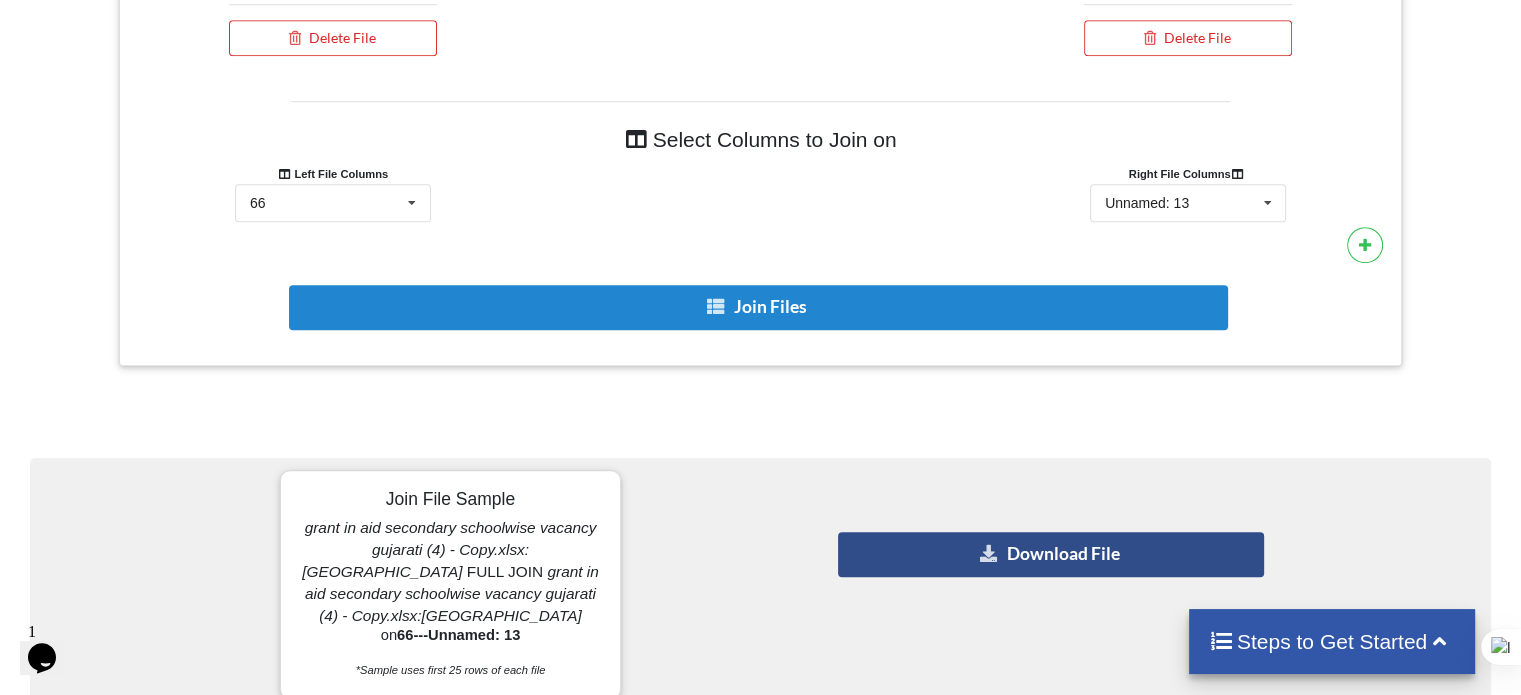 click on "Download File" at bounding box center (1050, 554) 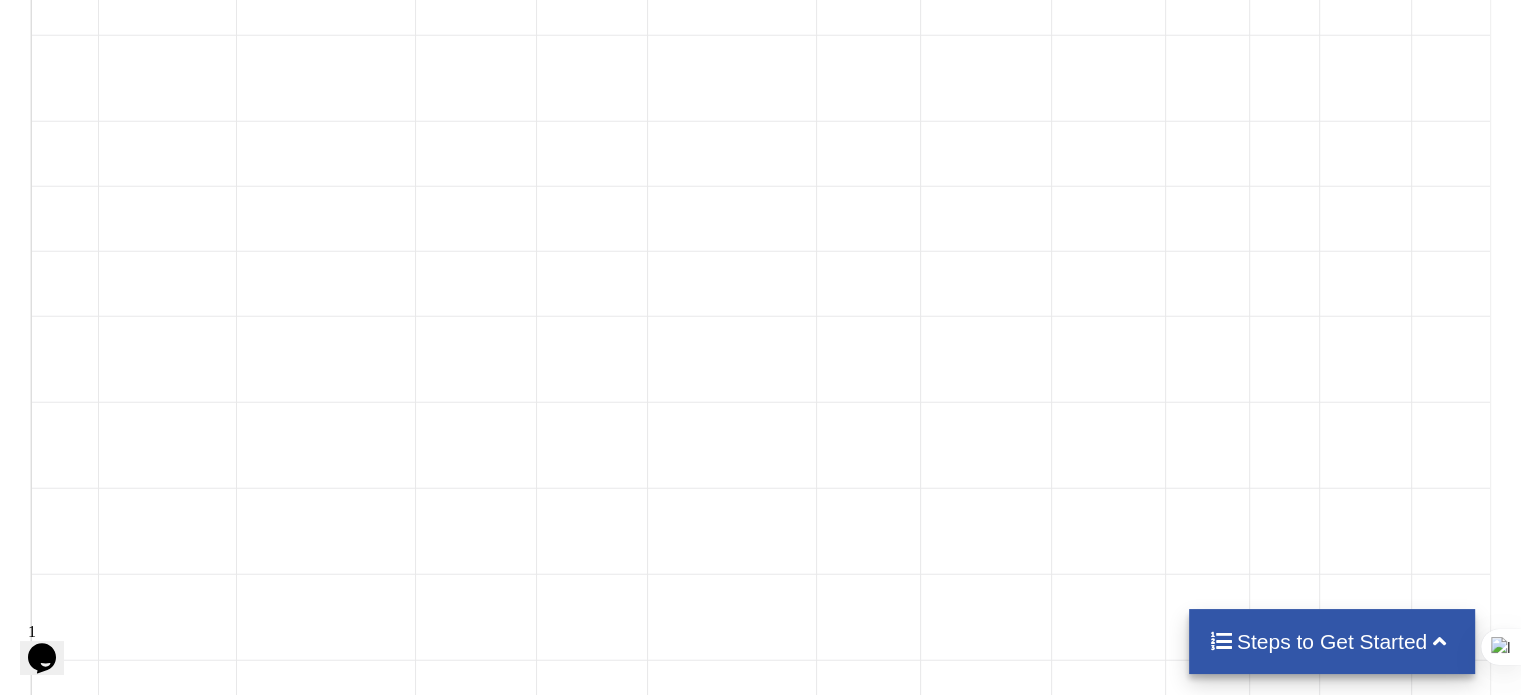scroll, scrollTop: 4783, scrollLeft: 0, axis: vertical 